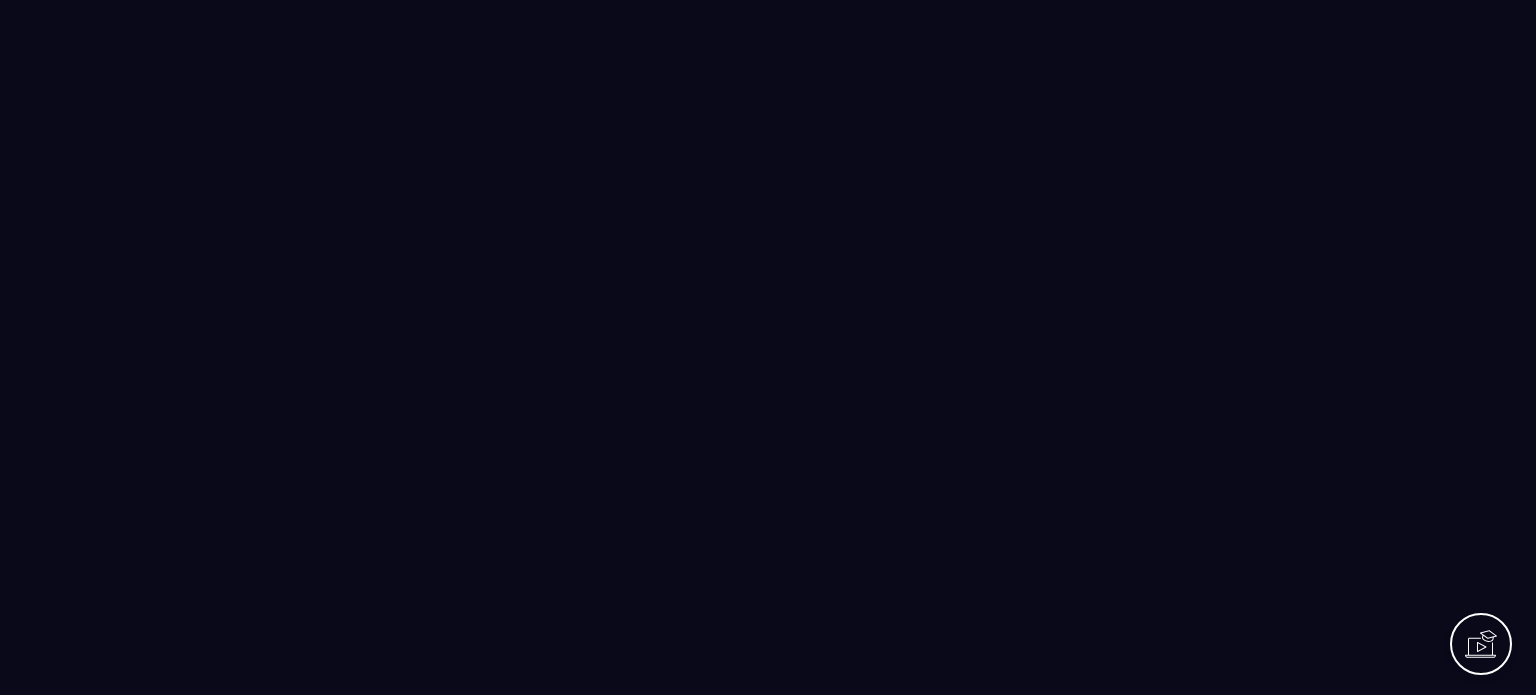 scroll, scrollTop: 0, scrollLeft: 0, axis: both 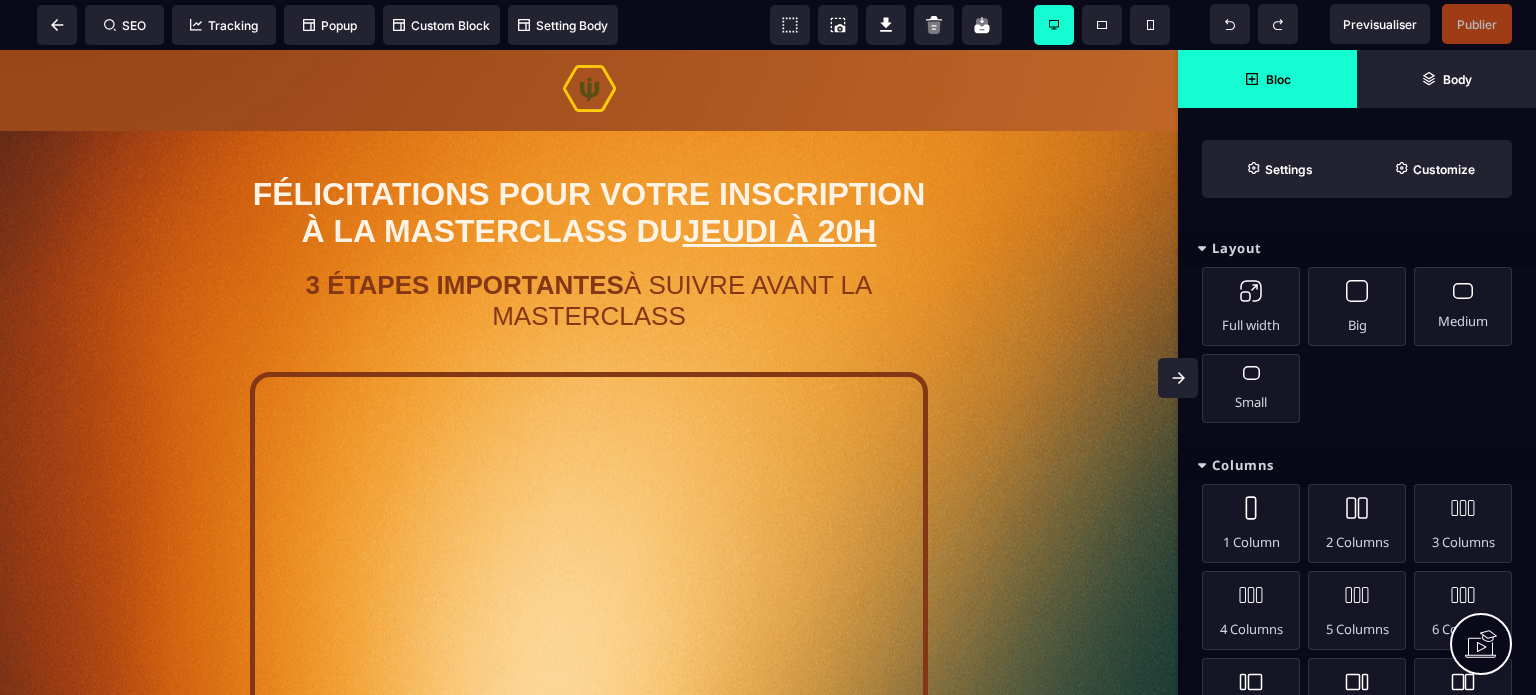click 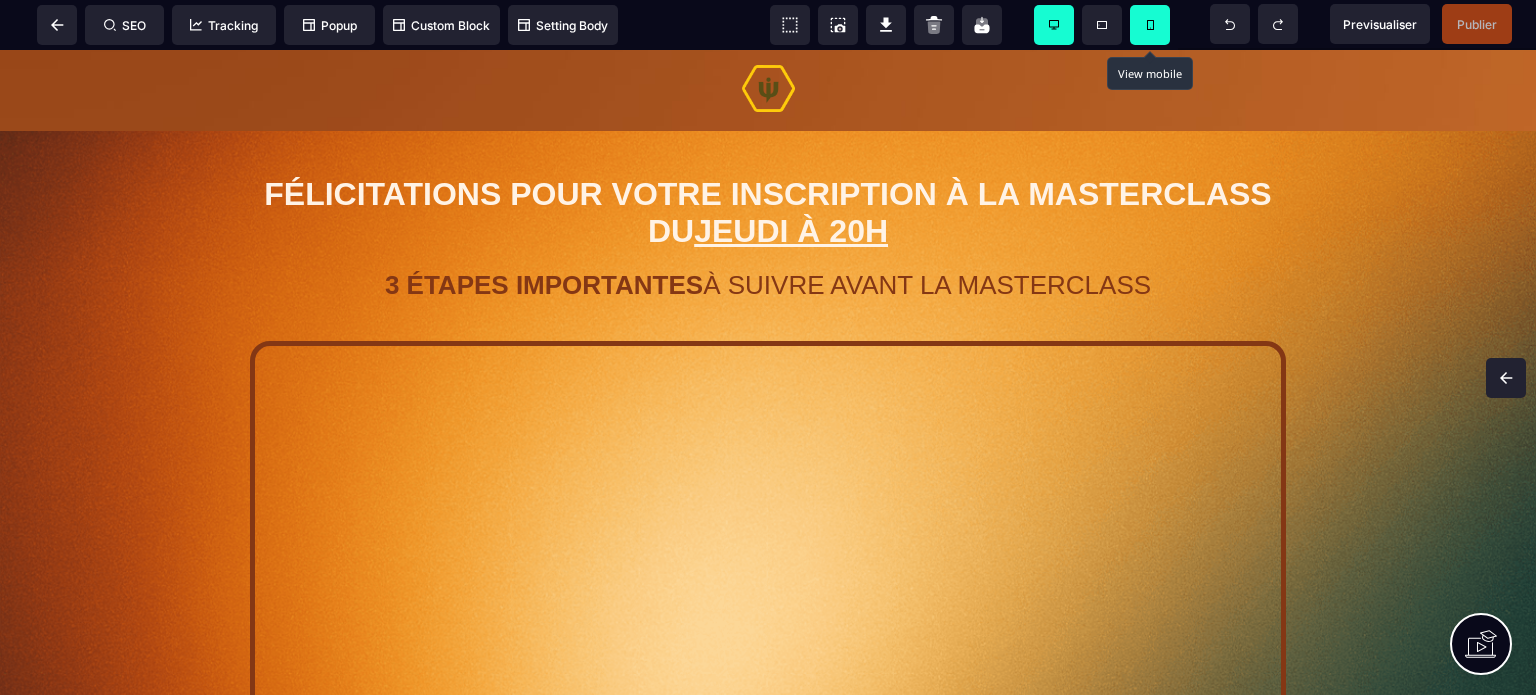click at bounding box center [1150, 25] 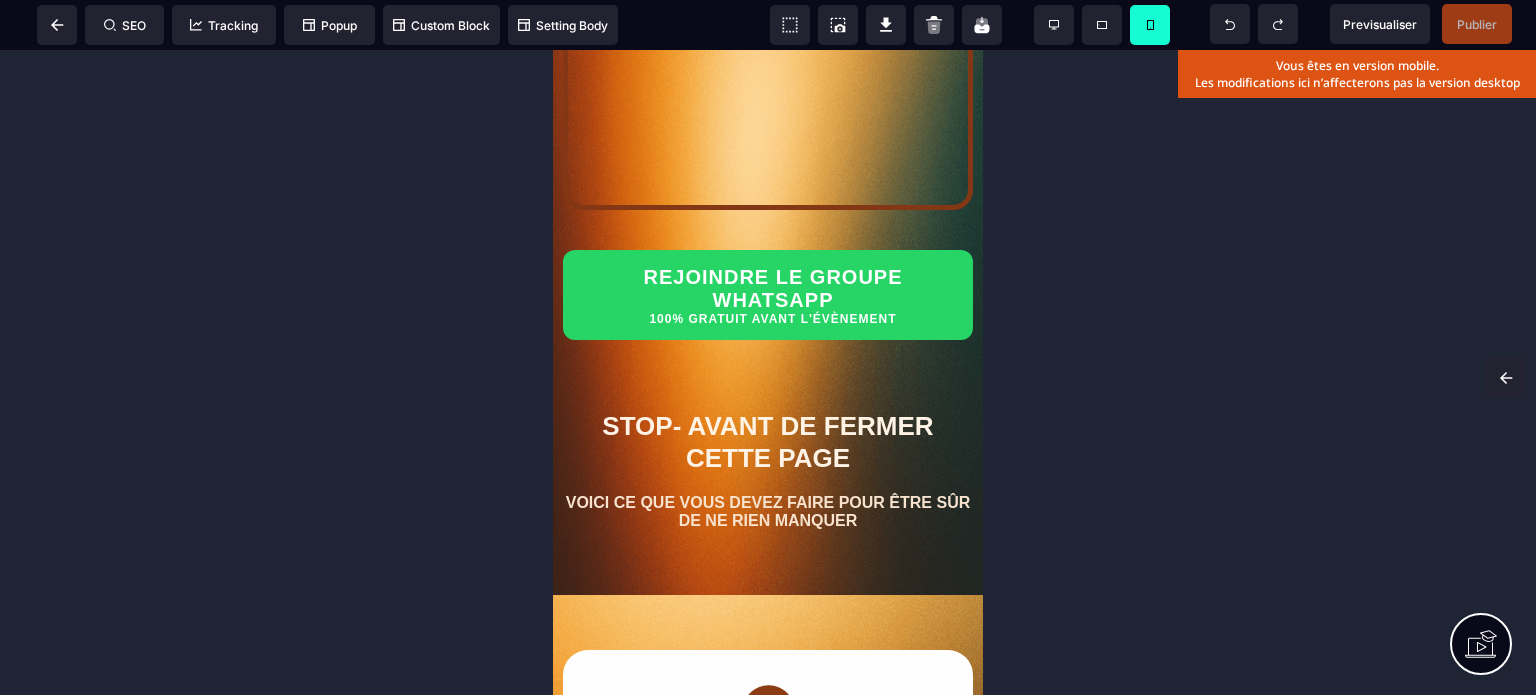scroll, scrollTop: 406, scrollLeft: 0, axis: vertical 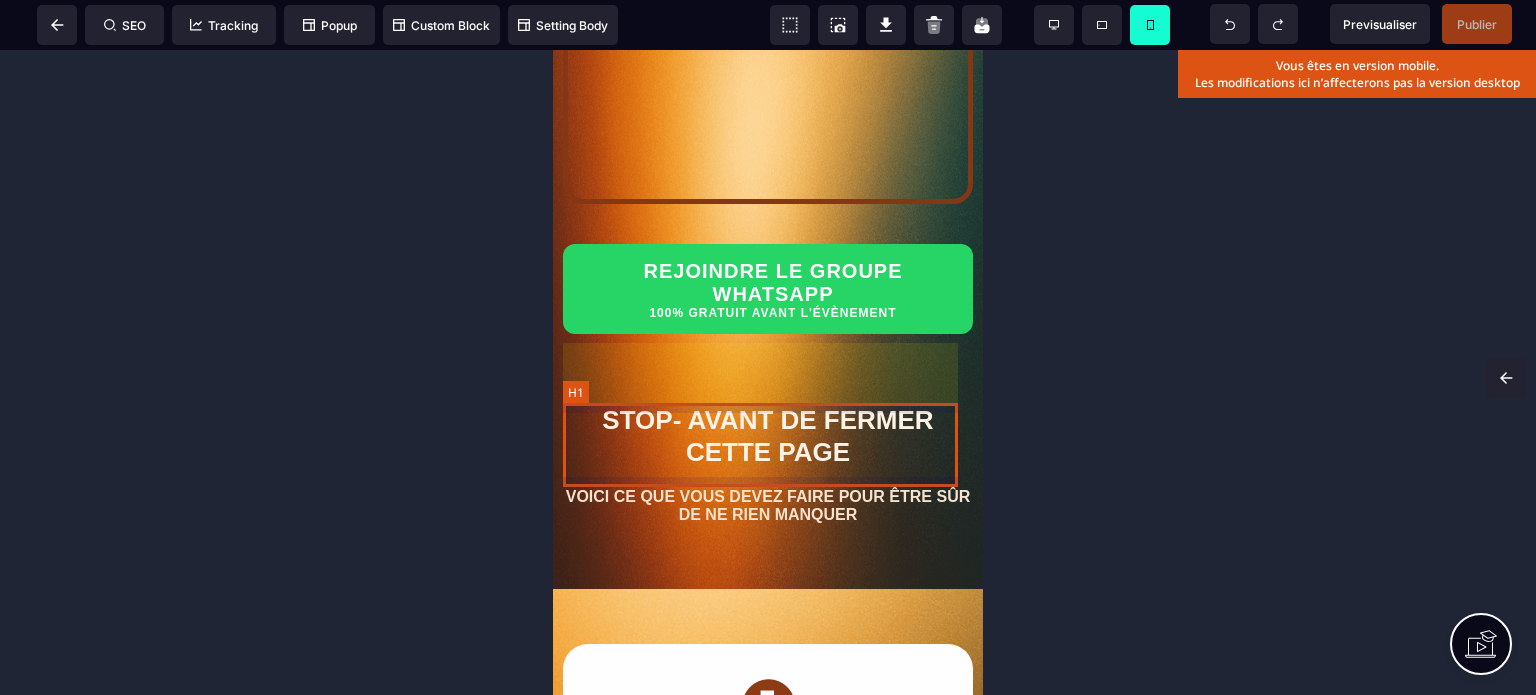 click on "STOP- AVANT DE FERMER CETTE PAGE" at bounding box center (768, 436) 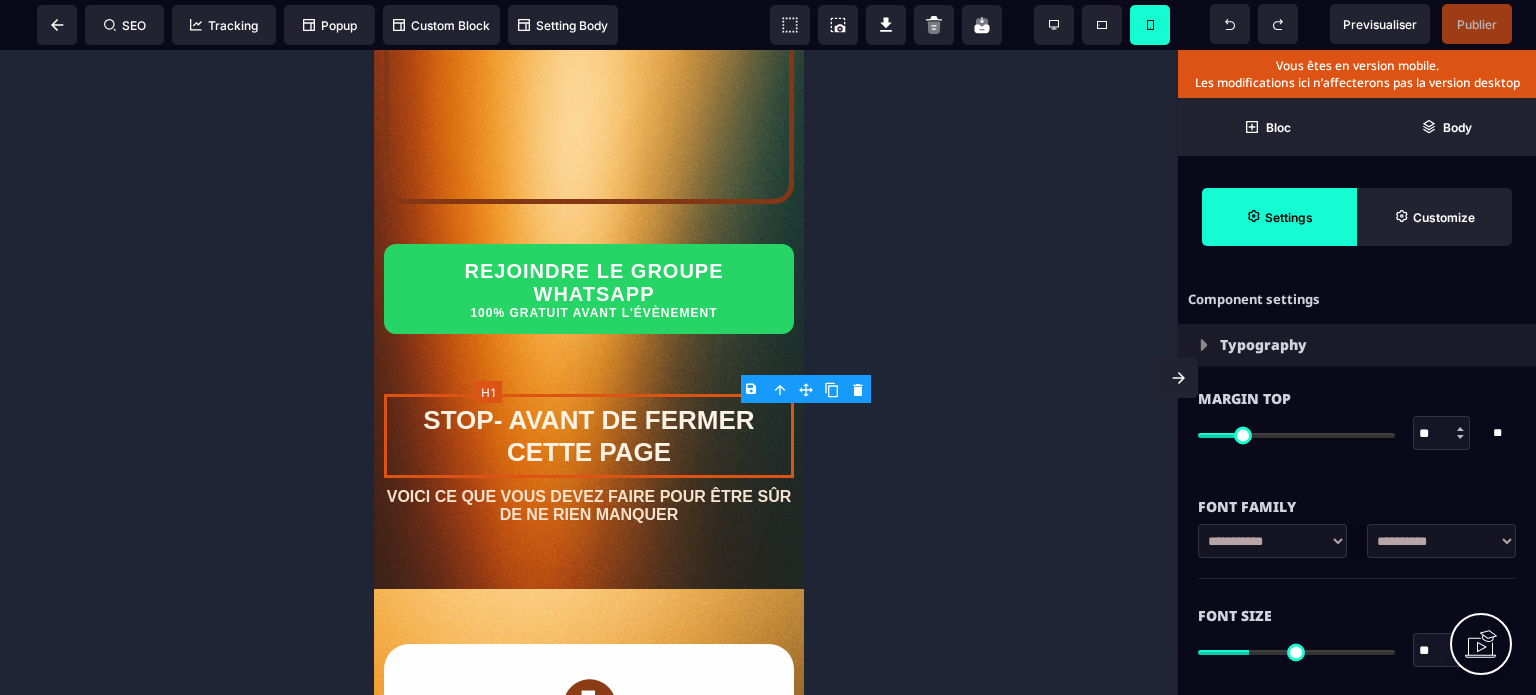 type on "*" 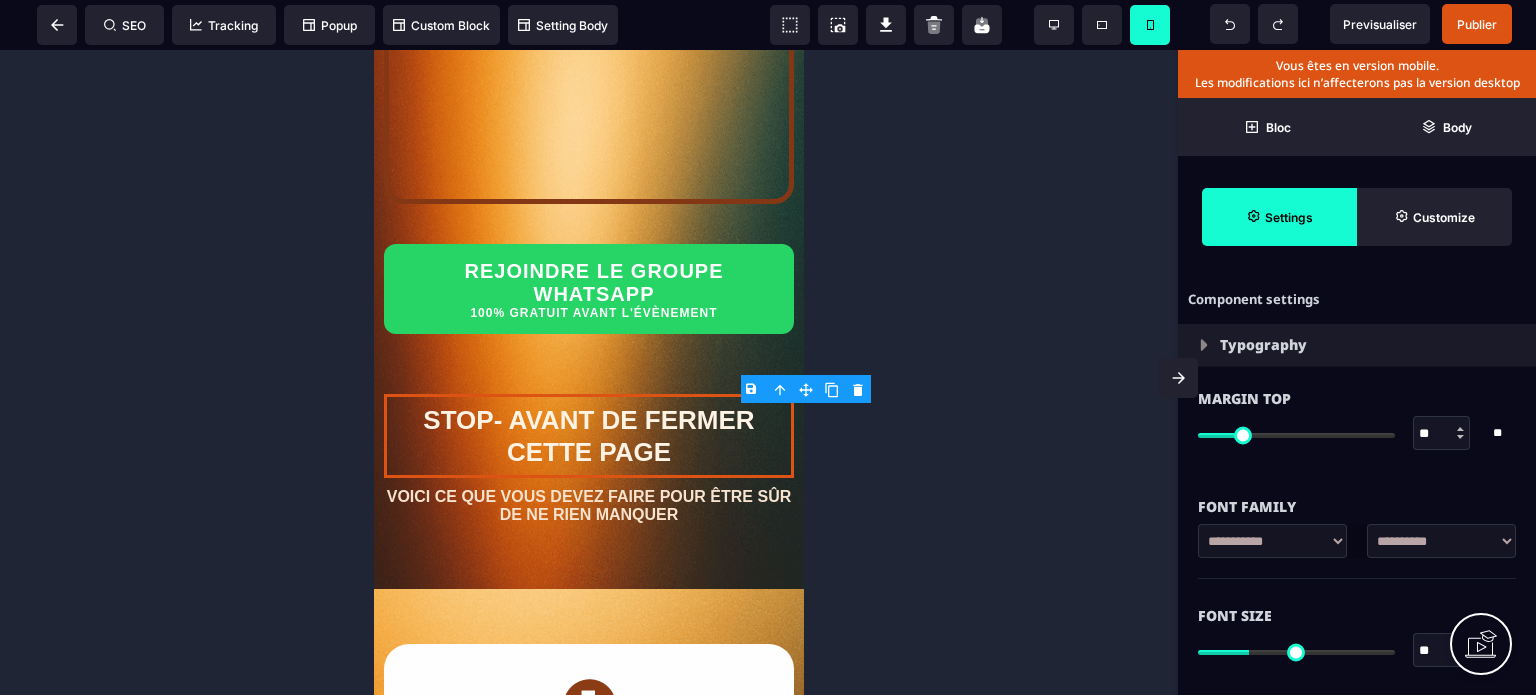 type on "**" 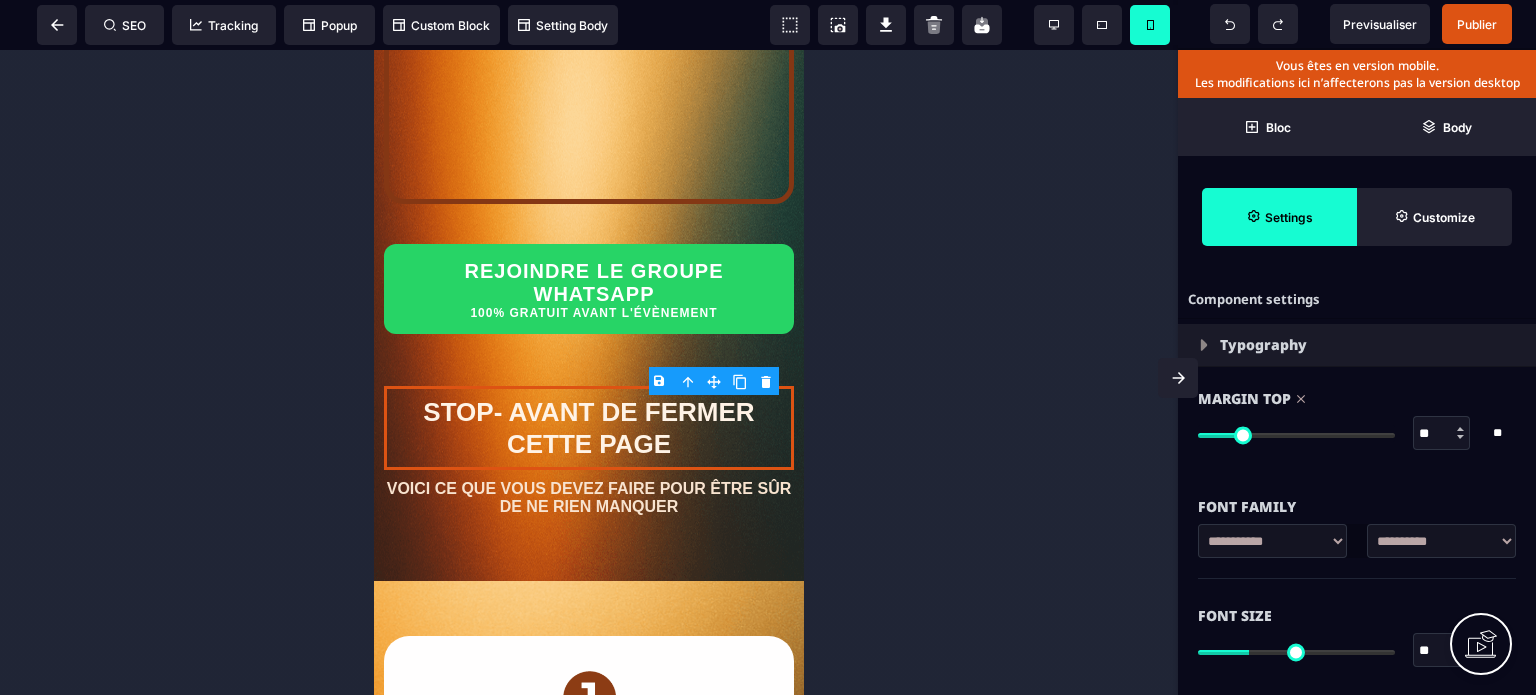 type on "**" 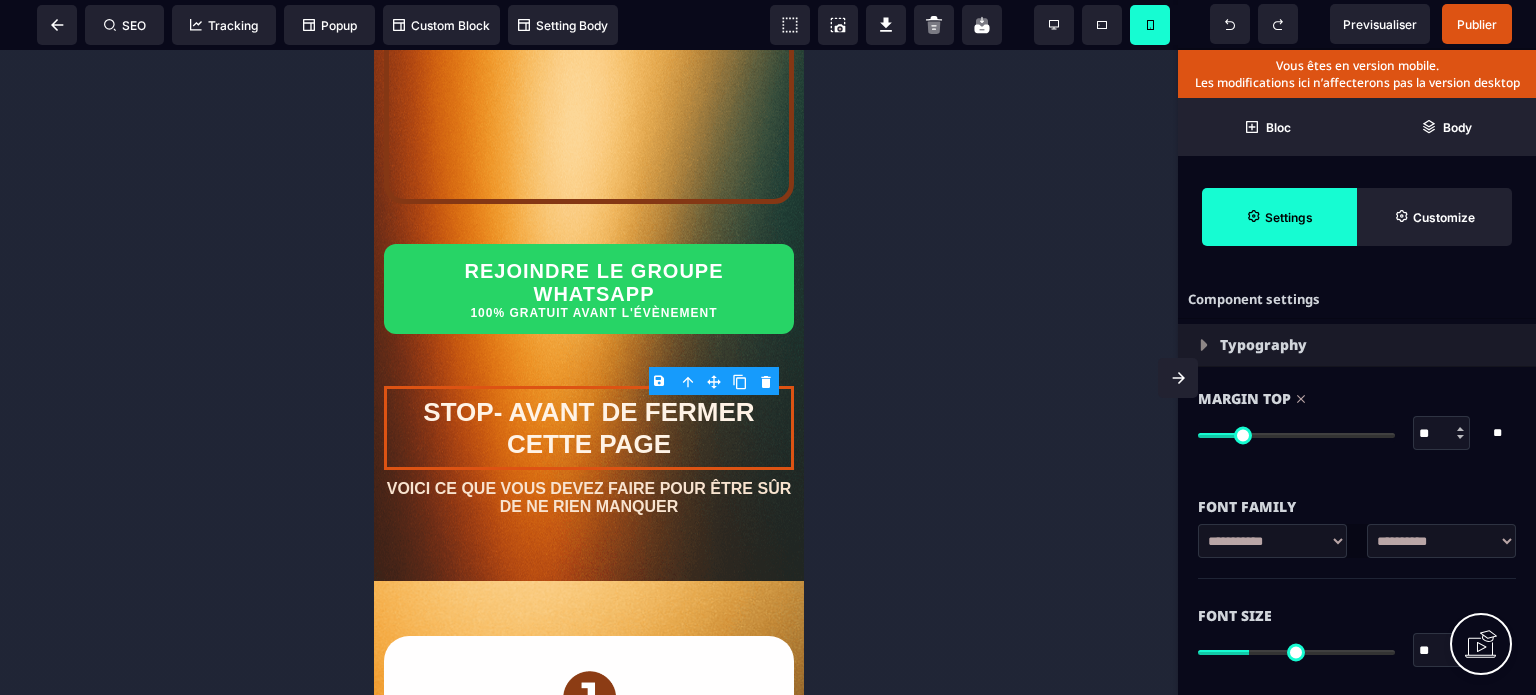 type on "**" 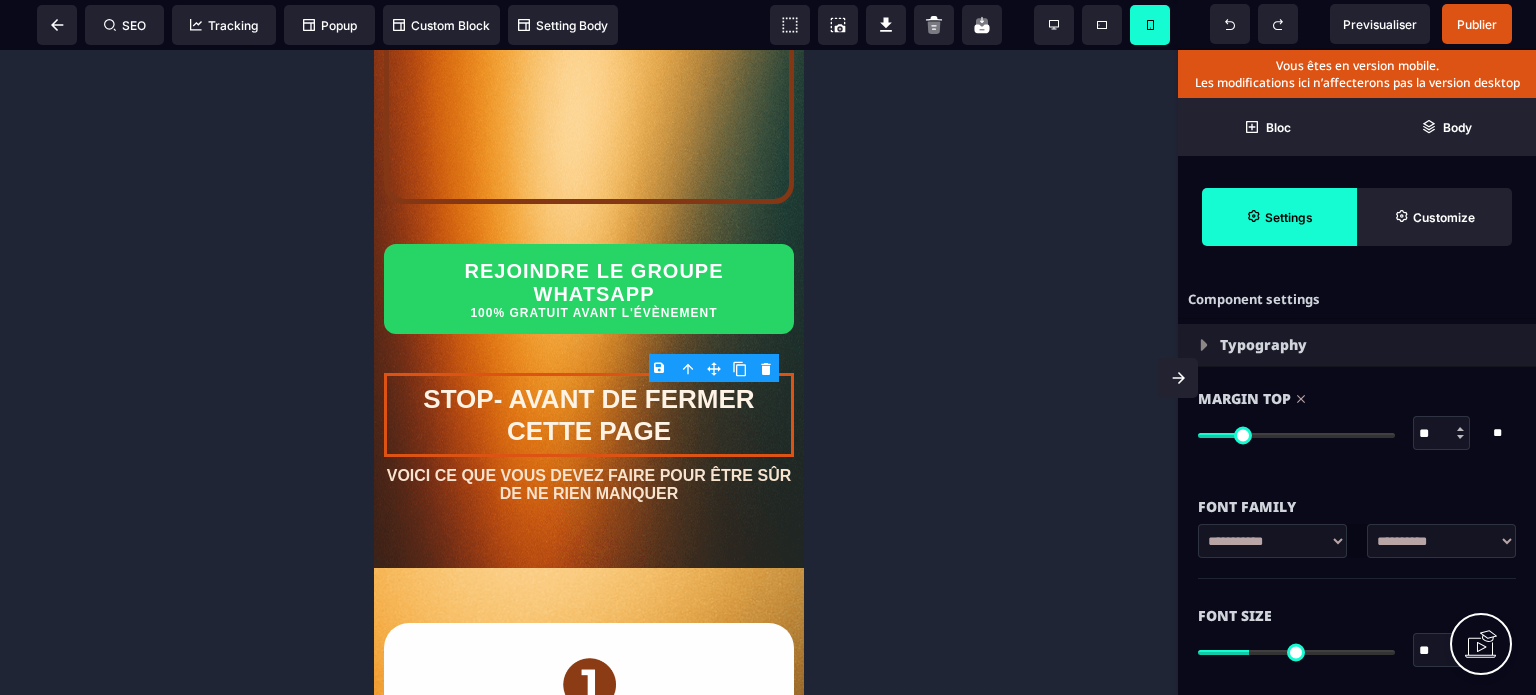 type on "**" 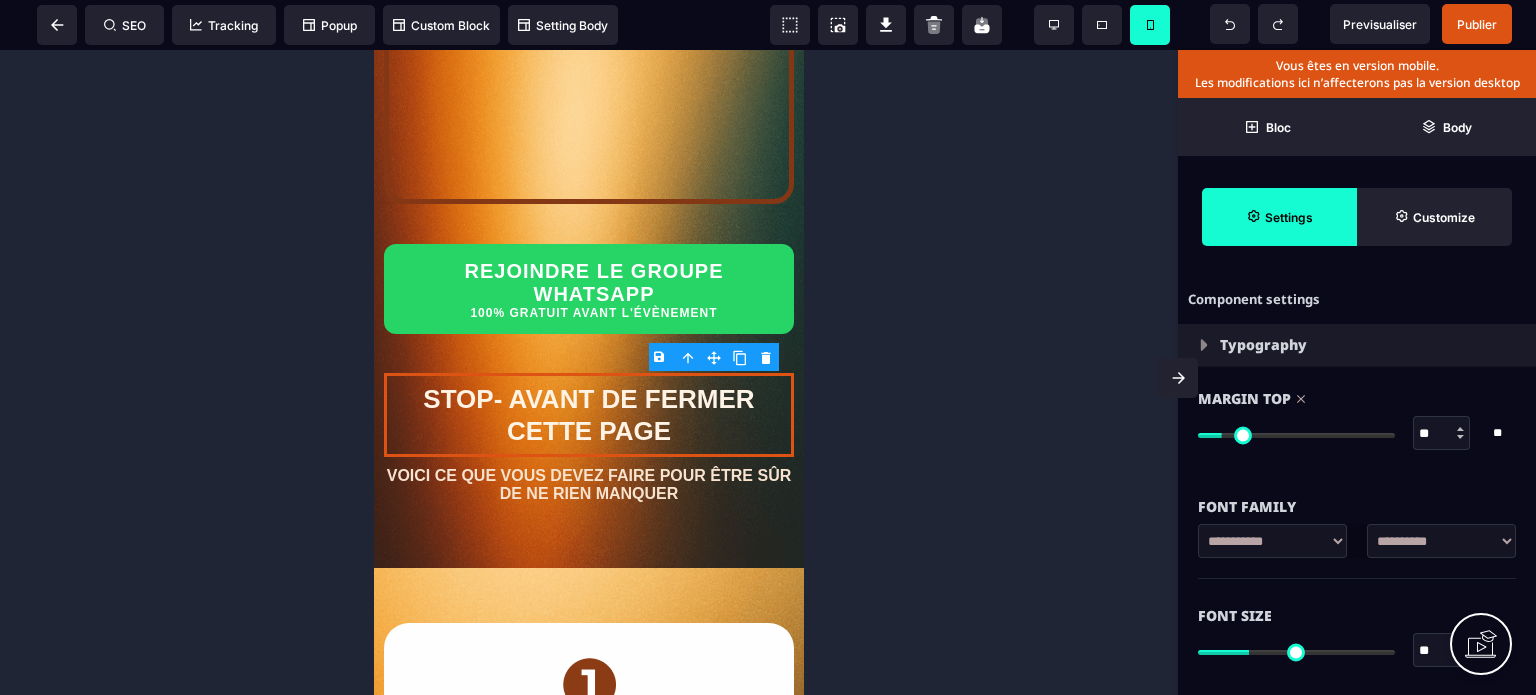 type on "**" 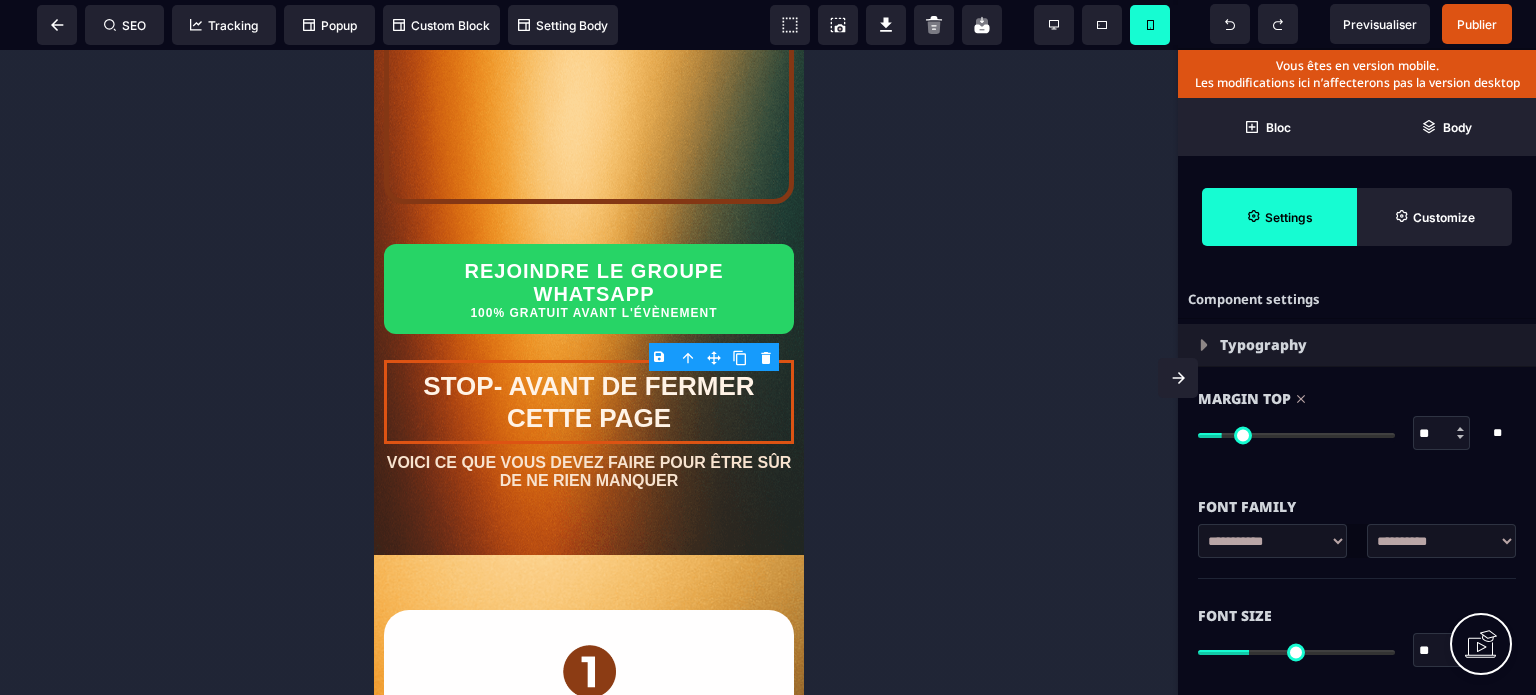 type on "**" 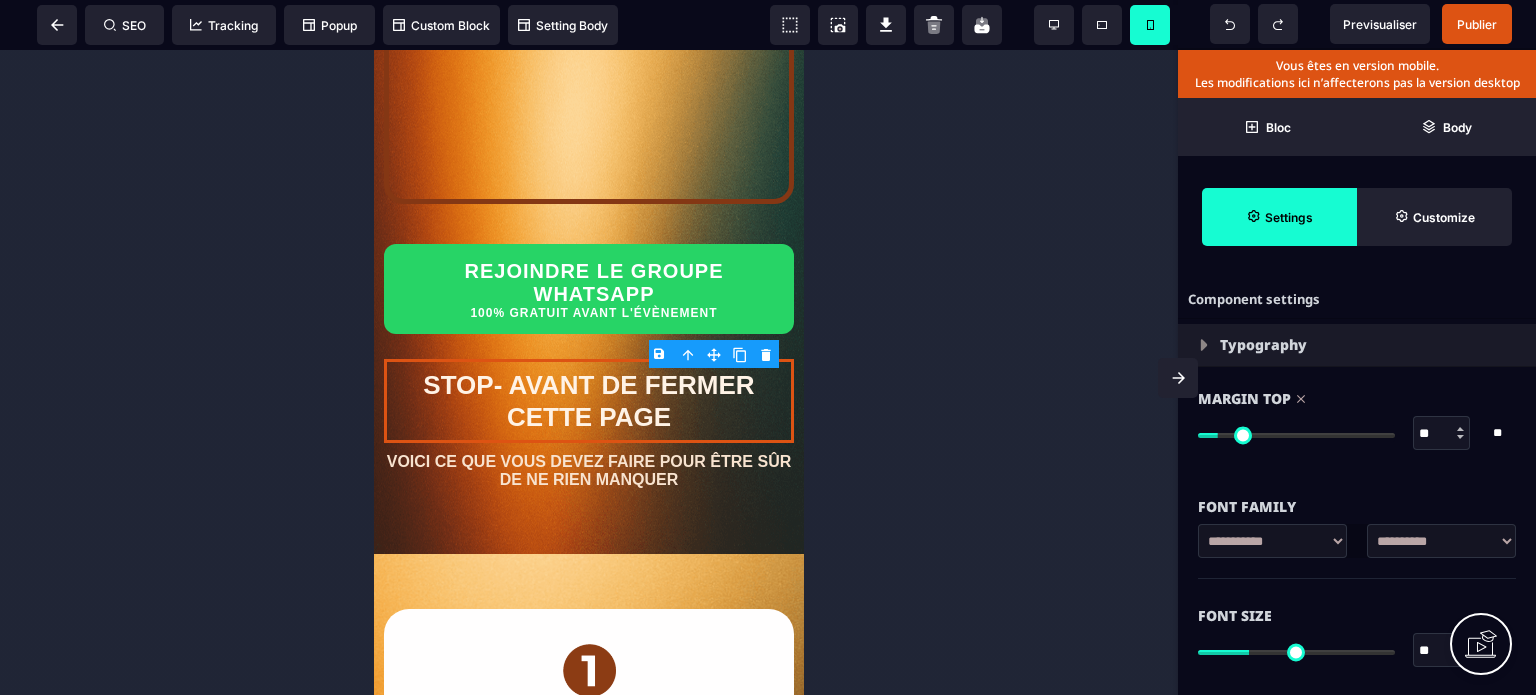 drag, startPoint x: 1253, startPoint y: 433, endPoint x: 1224, endPoint y: 433, distance: 29 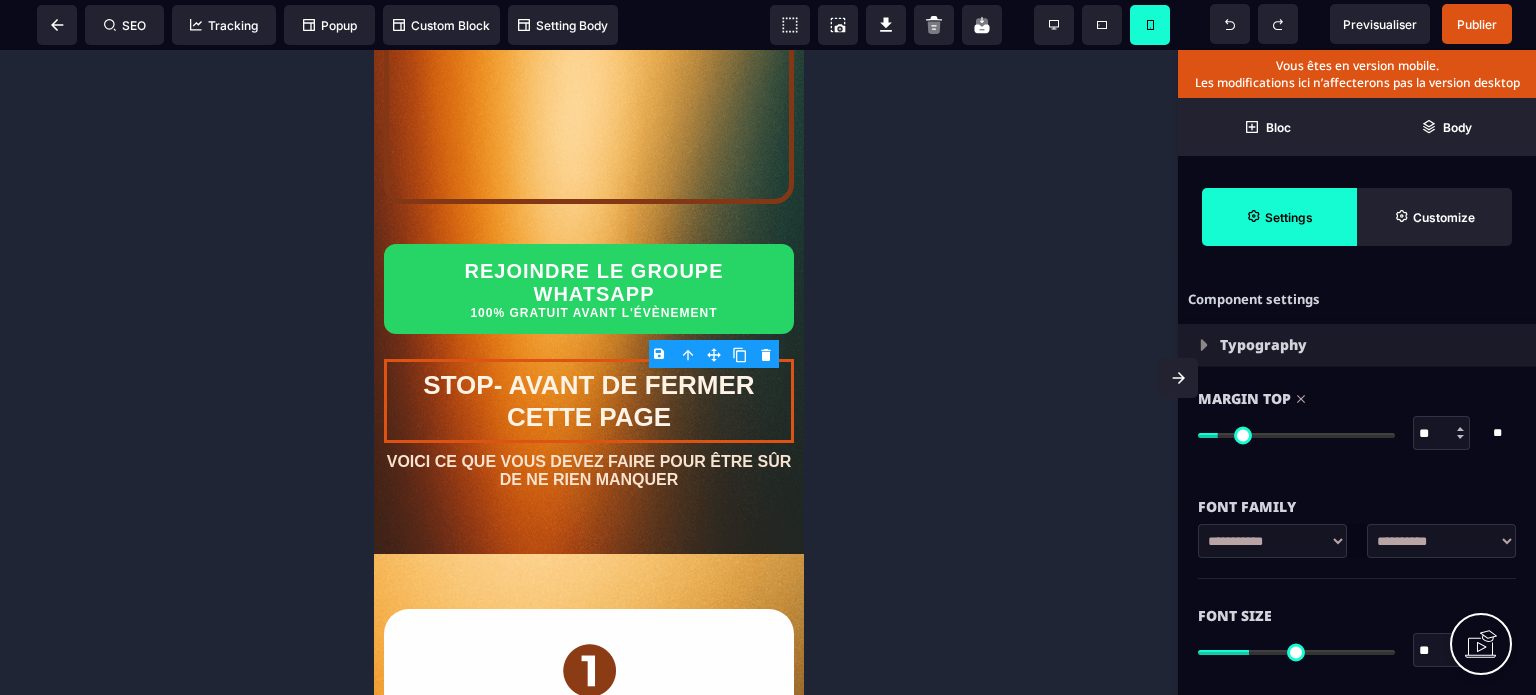 click at bounding box center (1296, 435) 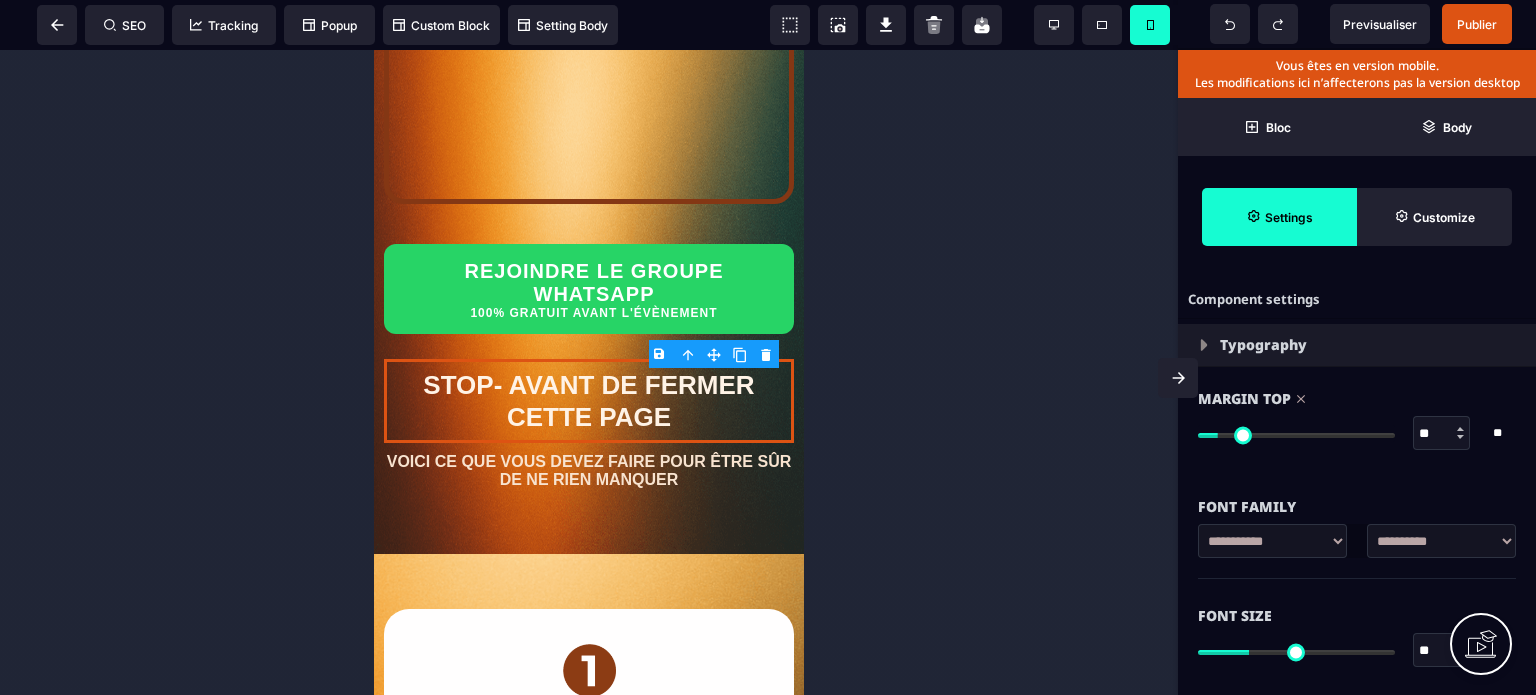 click on "**" at bounding box center [1442, 651] 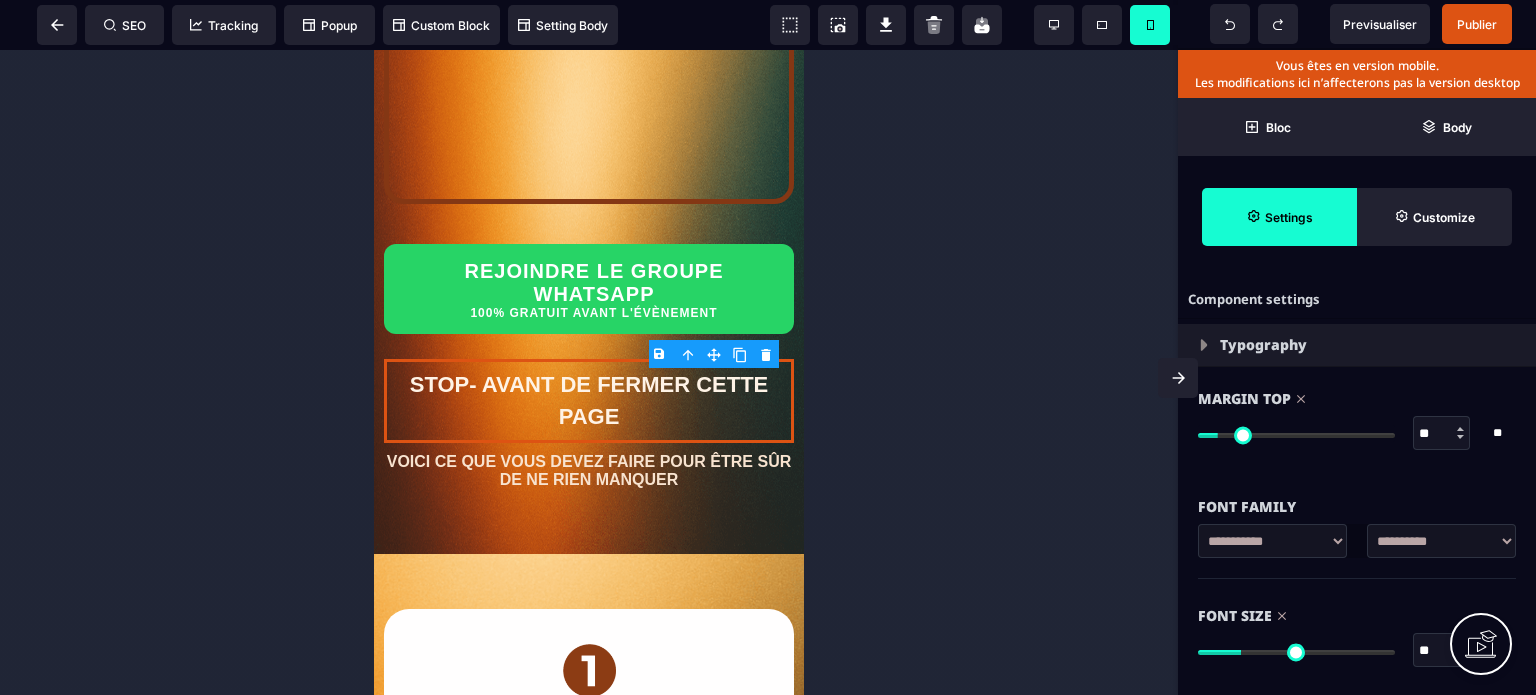 click on "Font Size" at bounding box center [1357, 616] 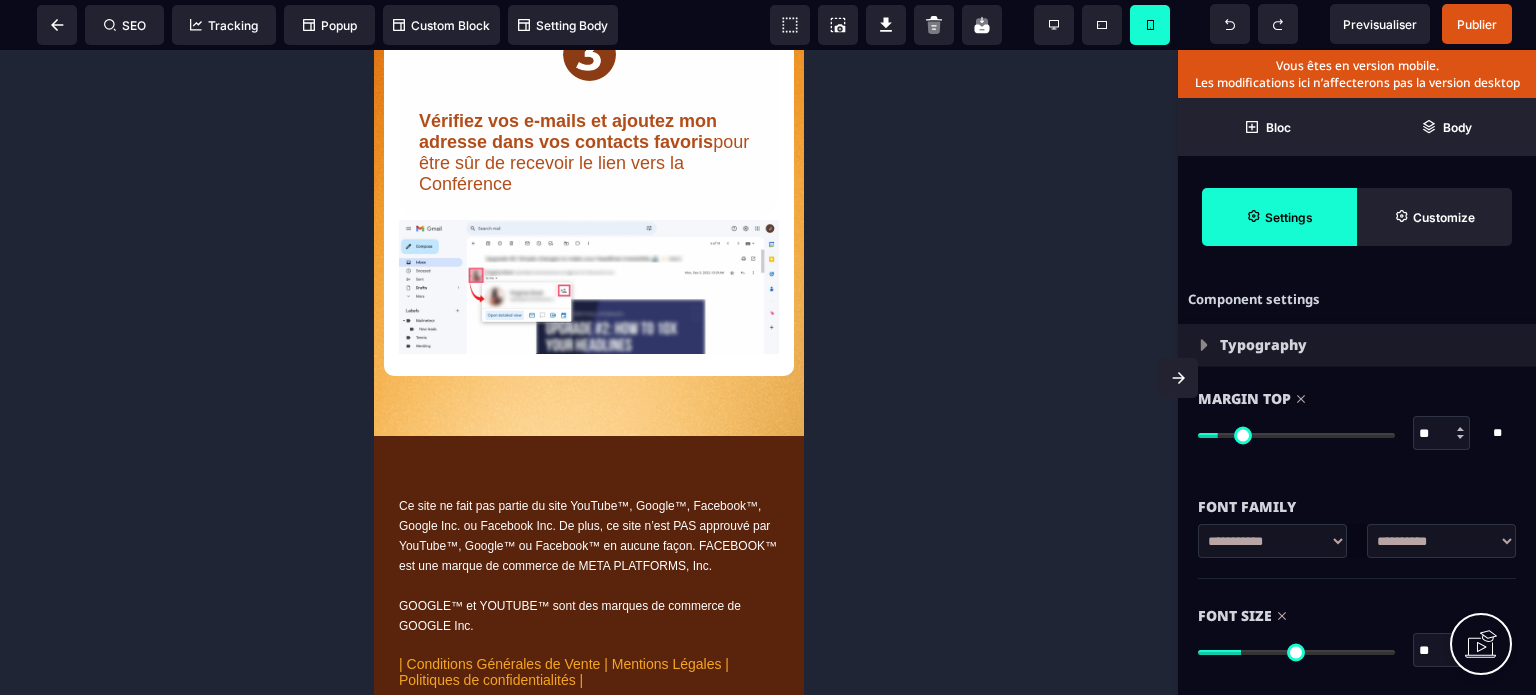 scroll, scrollTop: 1983, scrollLeft: 0, axis: vertical 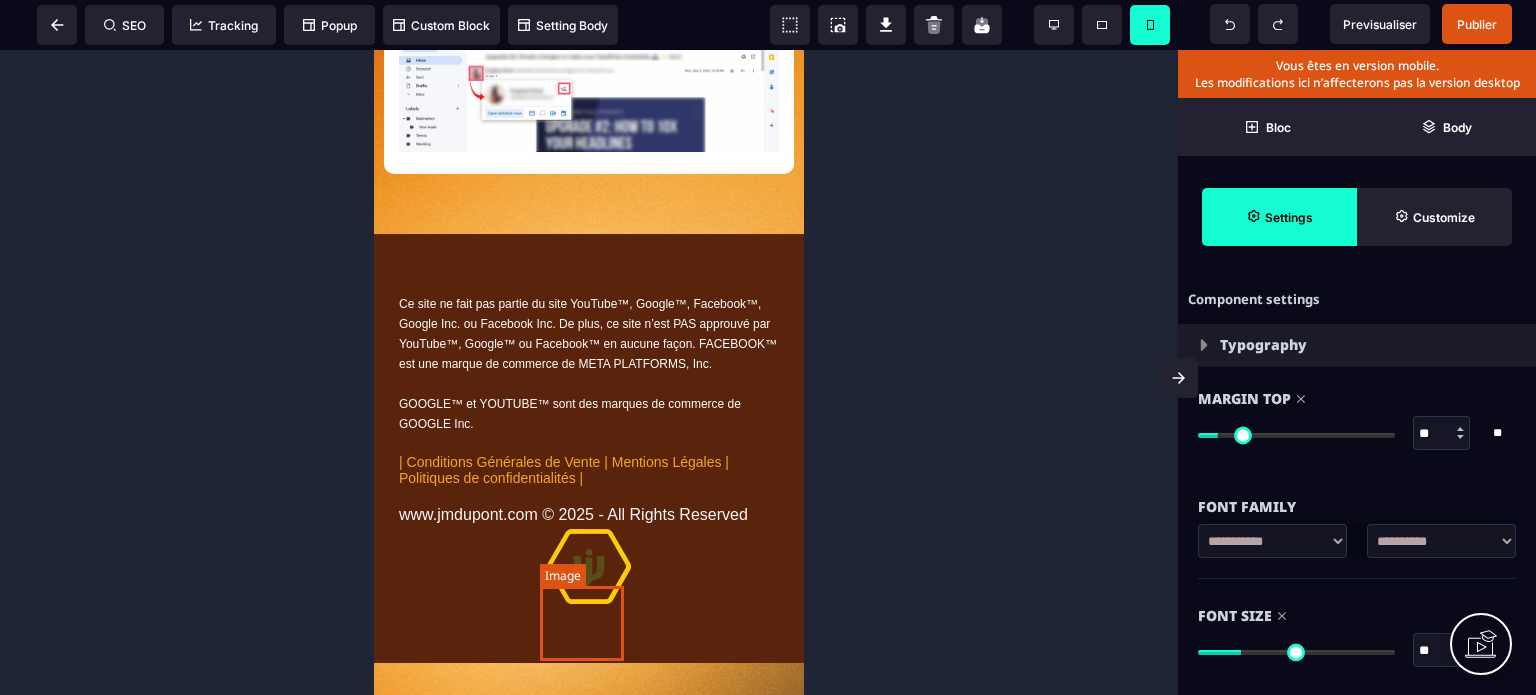 click at bounding box center (589, 566) 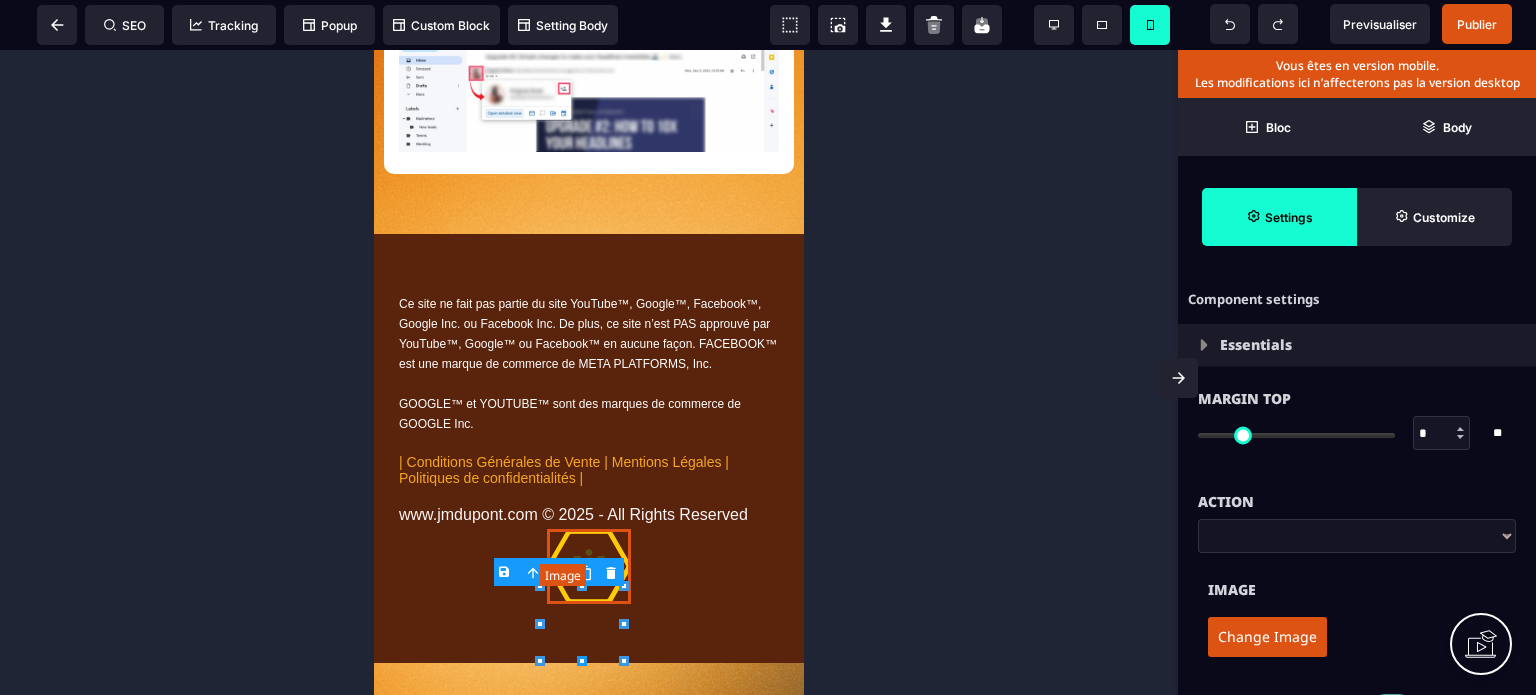 type on "*" 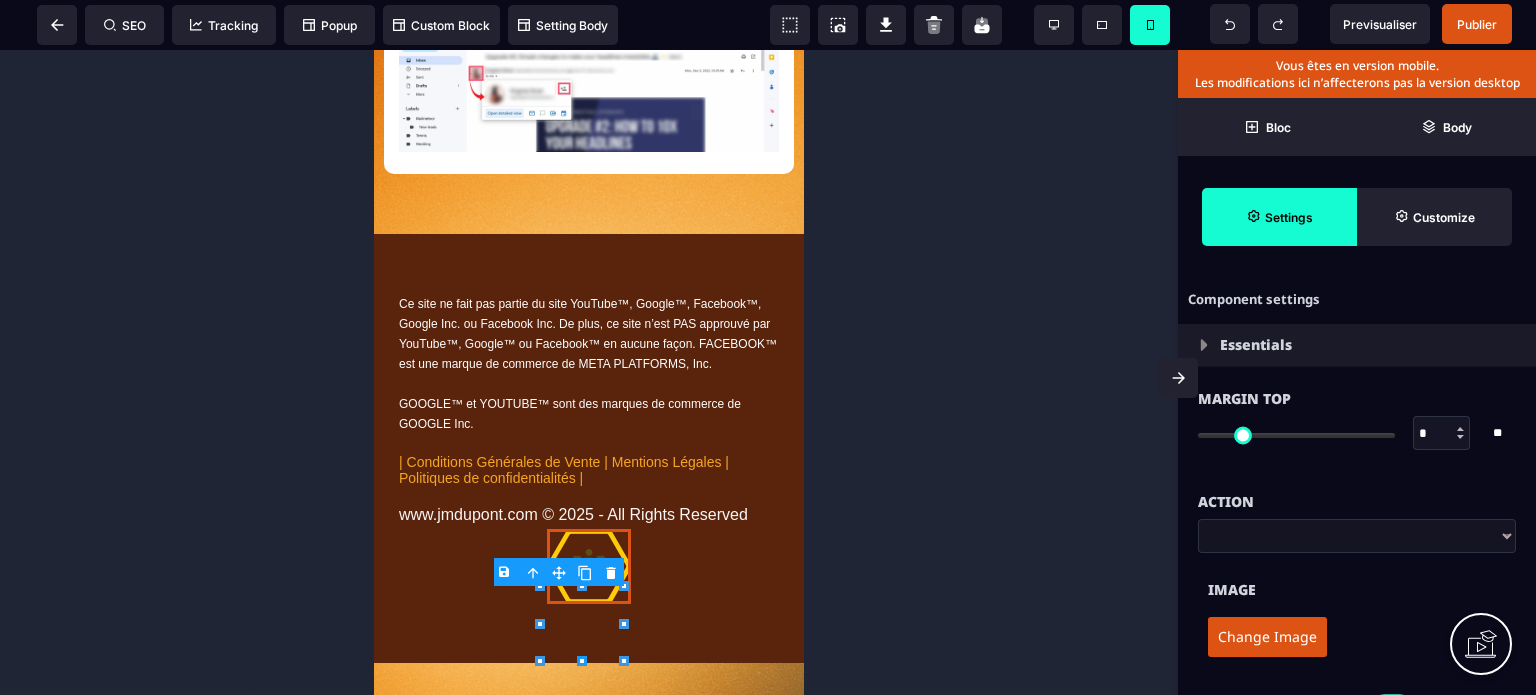 click on "*" at bounding box center [1442, 434] 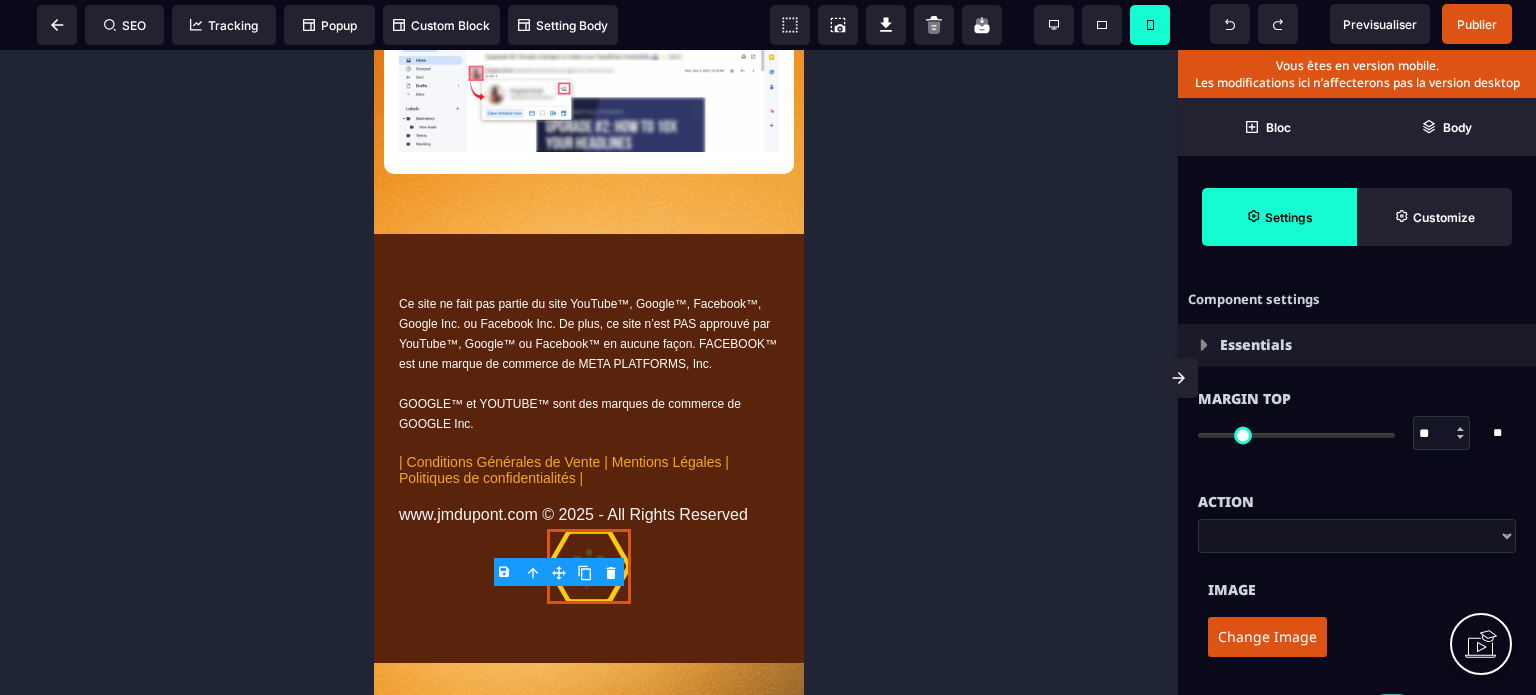 type on "**" 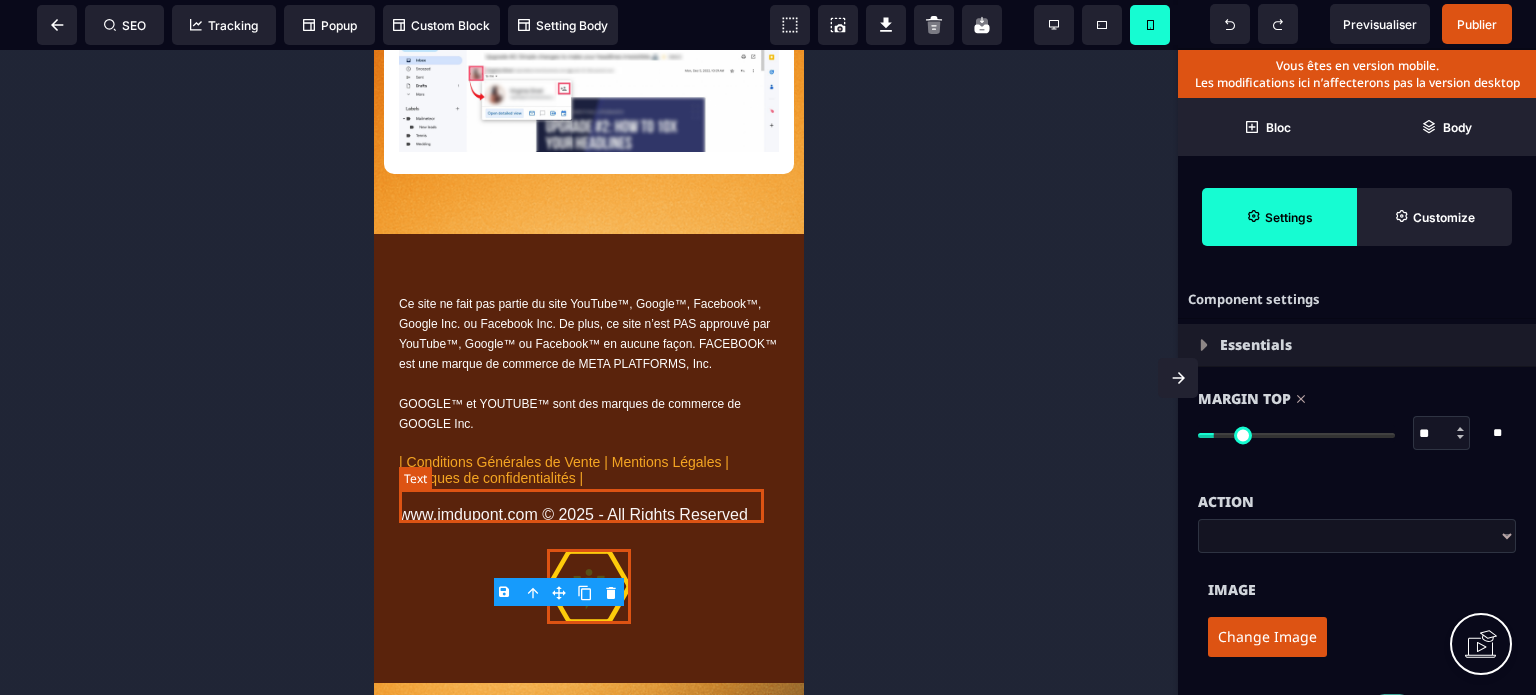 click on "| Conditions Générales de Vente | Mentions Légales | Politiques de confidentialités |" at bounding box center [589, 470] 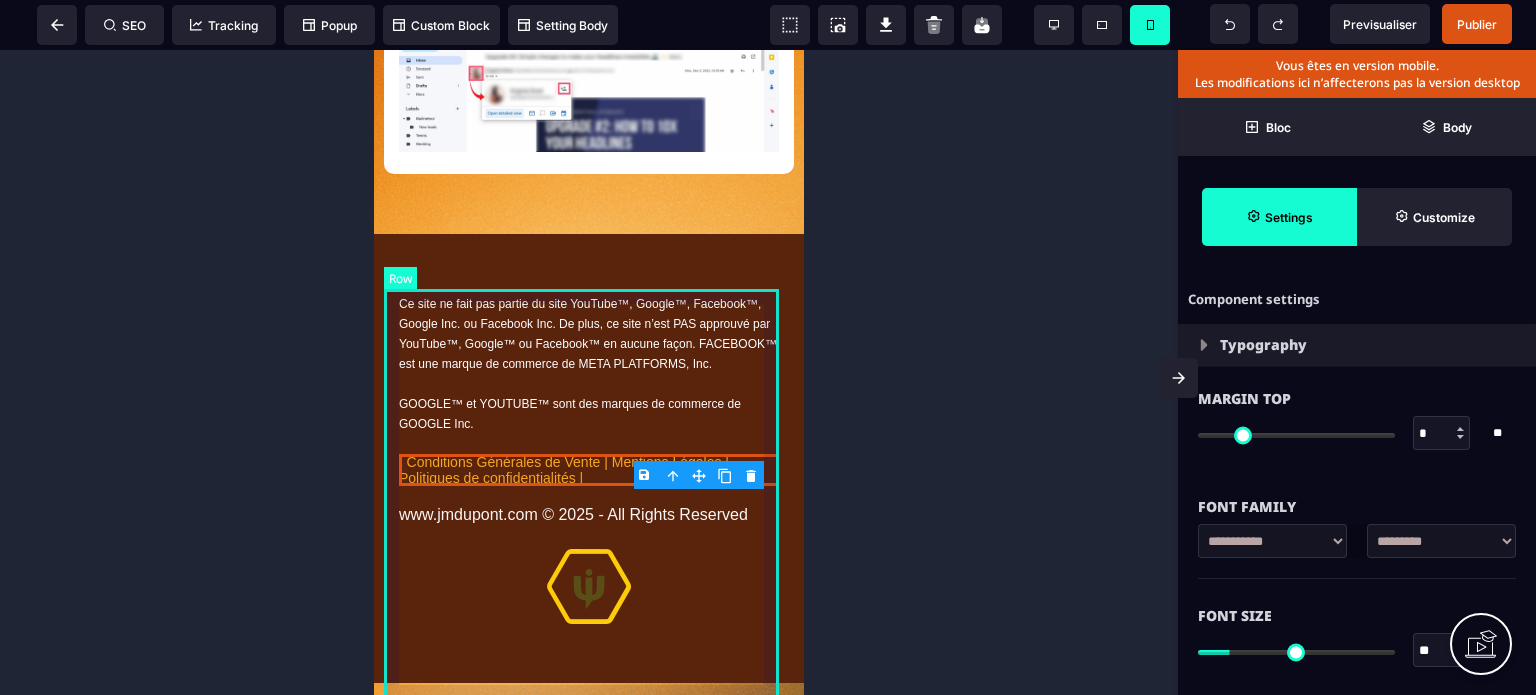 click on "Ce site ne fait pas partie du site YouTube™, Google™, Facebook™, Google Inc. ou Facebook Inc. De plus, ce site n’est PAS approuvé par YouTube™, Google™ ou Facebook™ en aucune façon. FACEBOOK™ est une marque de commerce de META PLATFORMS, Inc. GOOGLE™ et YOUTUBE™ sont des marques de commerce de GOOGLE Inc. | Conditions Générales de Vente | Mentions Légales | Politiques de confidentialités | www.example.com © 2025 - All Rights Reserved" at bounding box center [589, 458] 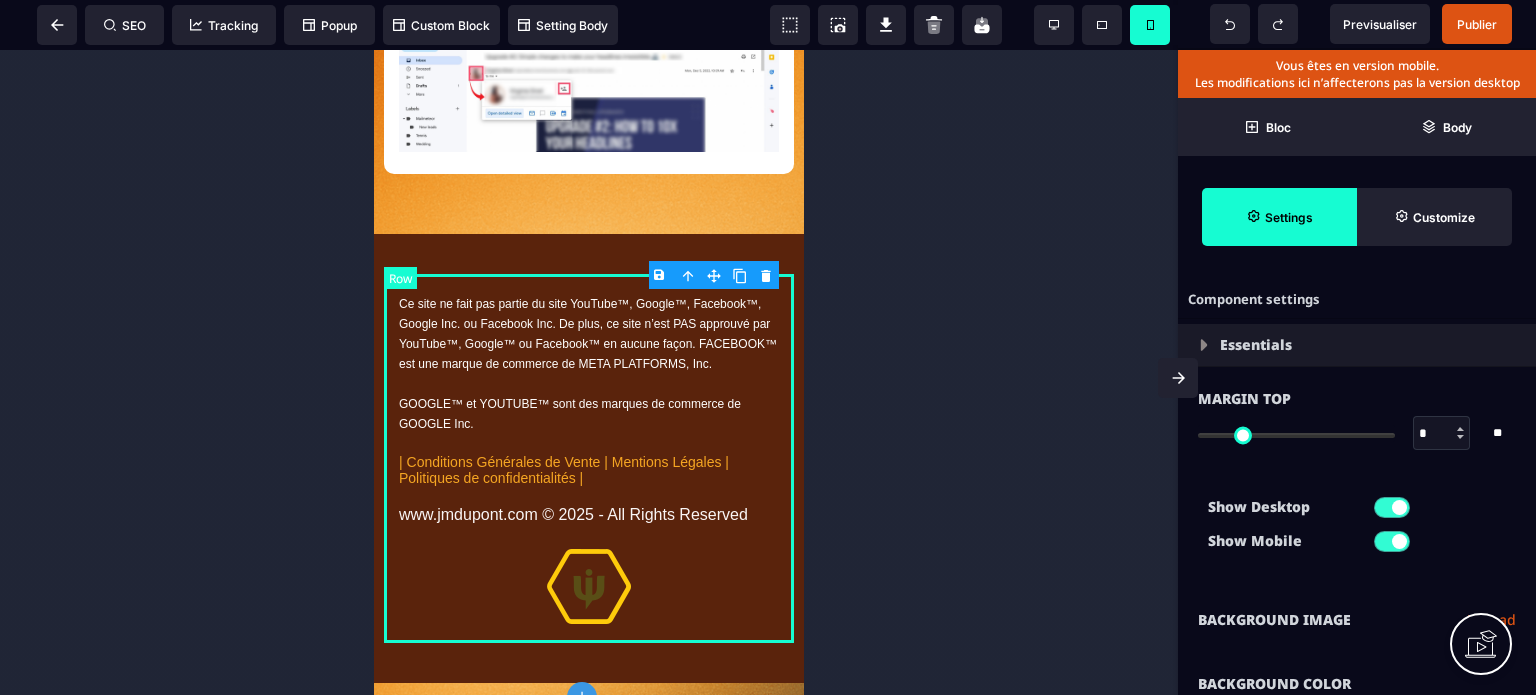 type on "*" 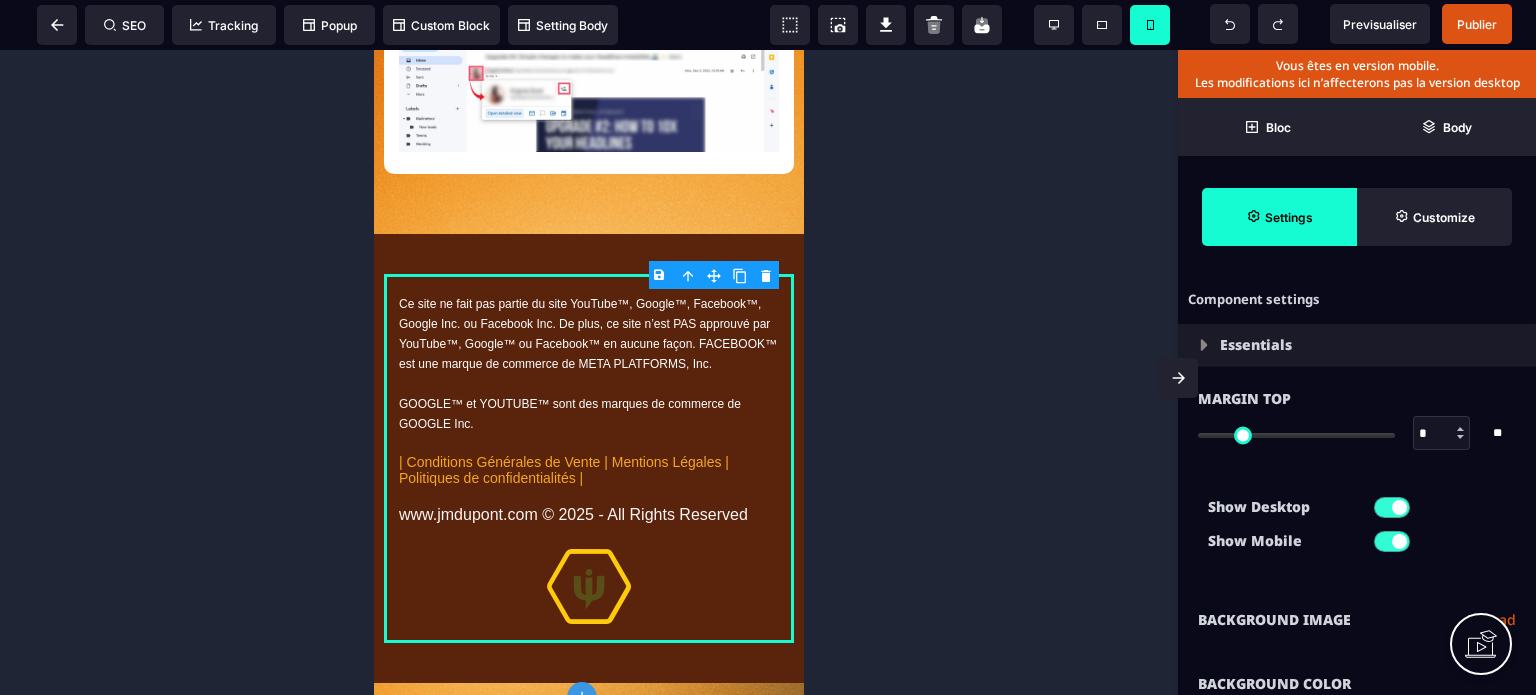 click on "Show Desktop
Show Mobile" at bounding box center [1357, 529] 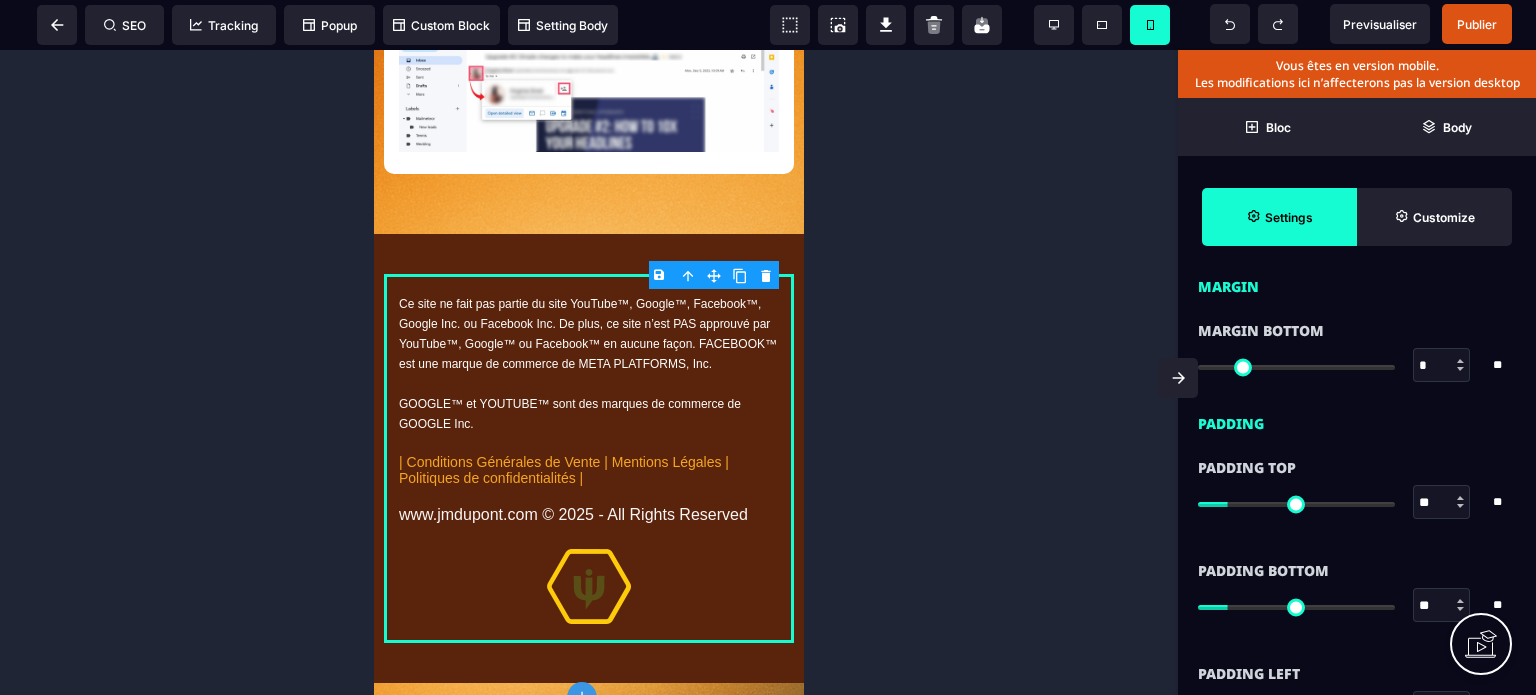scroll, scrollTop: 1640, scrollLeft: 0, axis: vertical 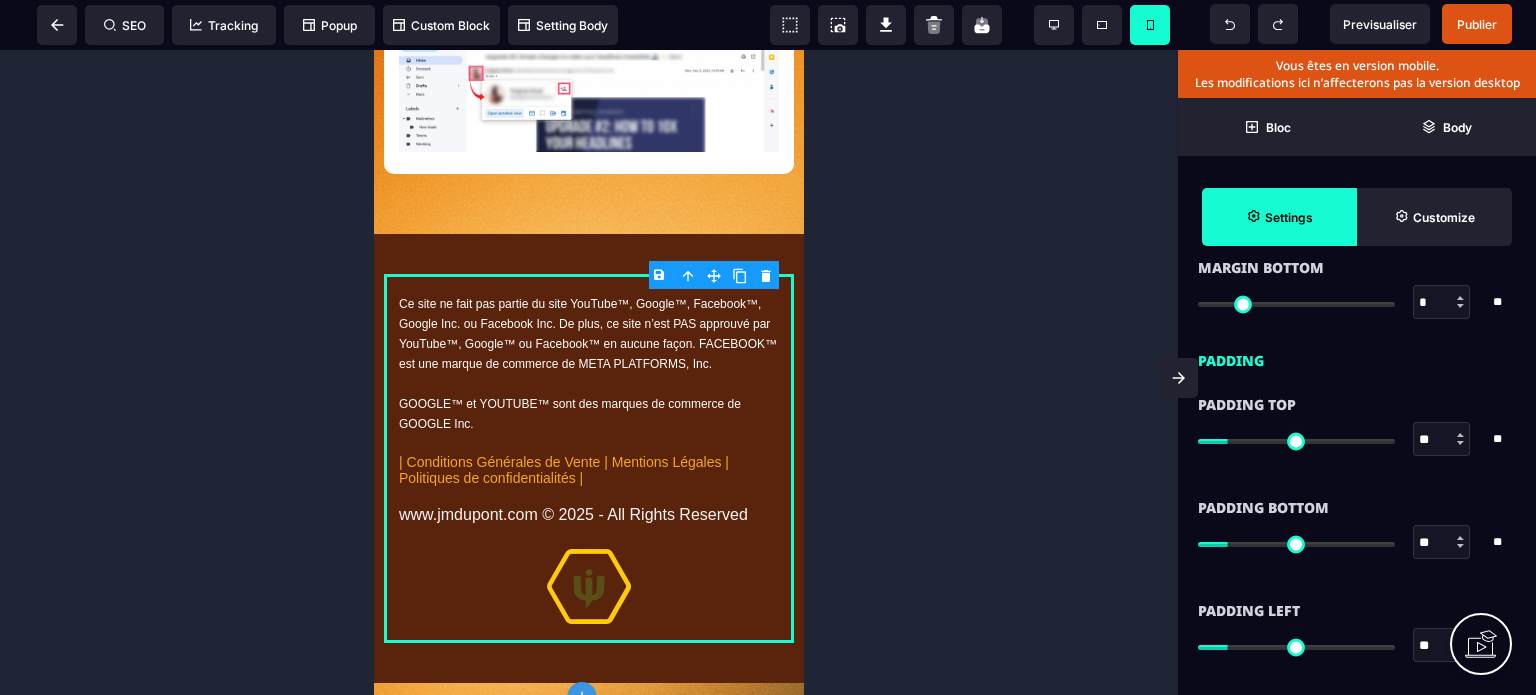 type on "*" 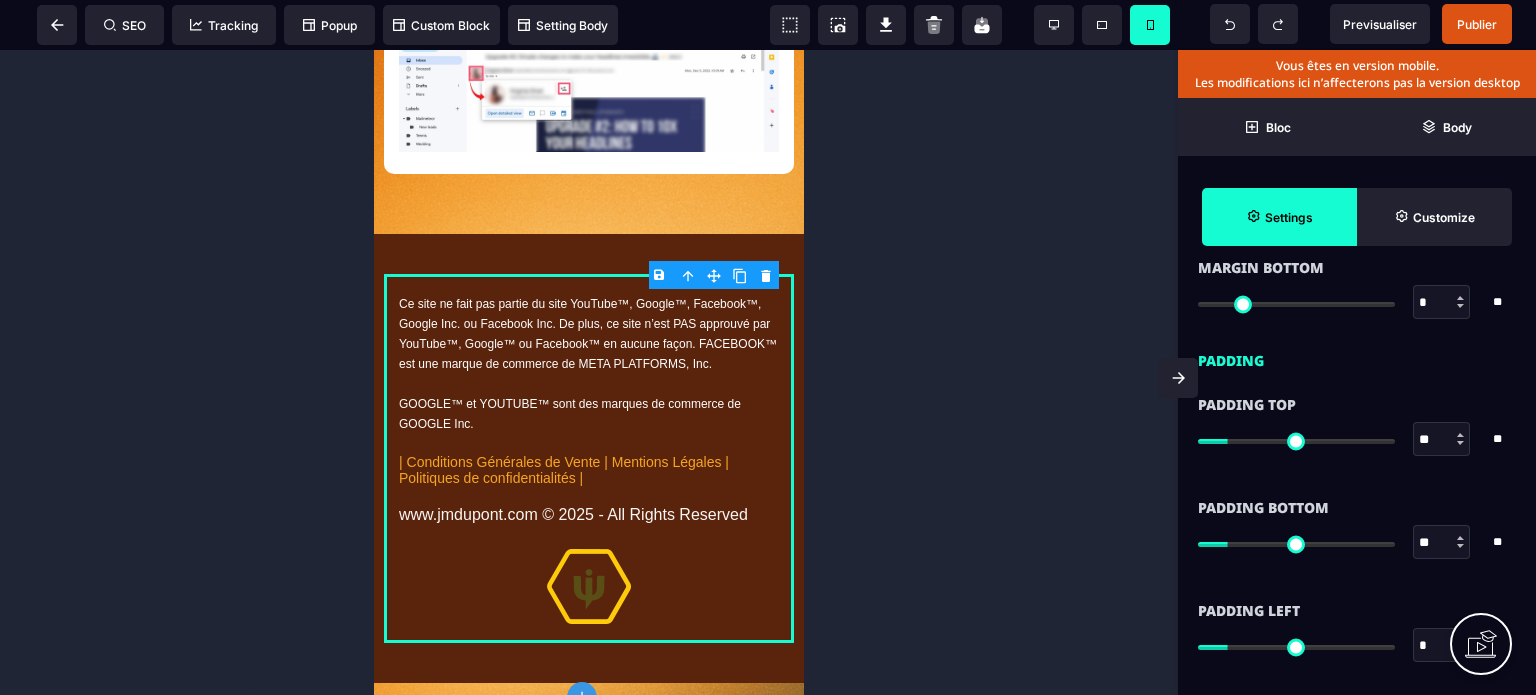 type on "*" 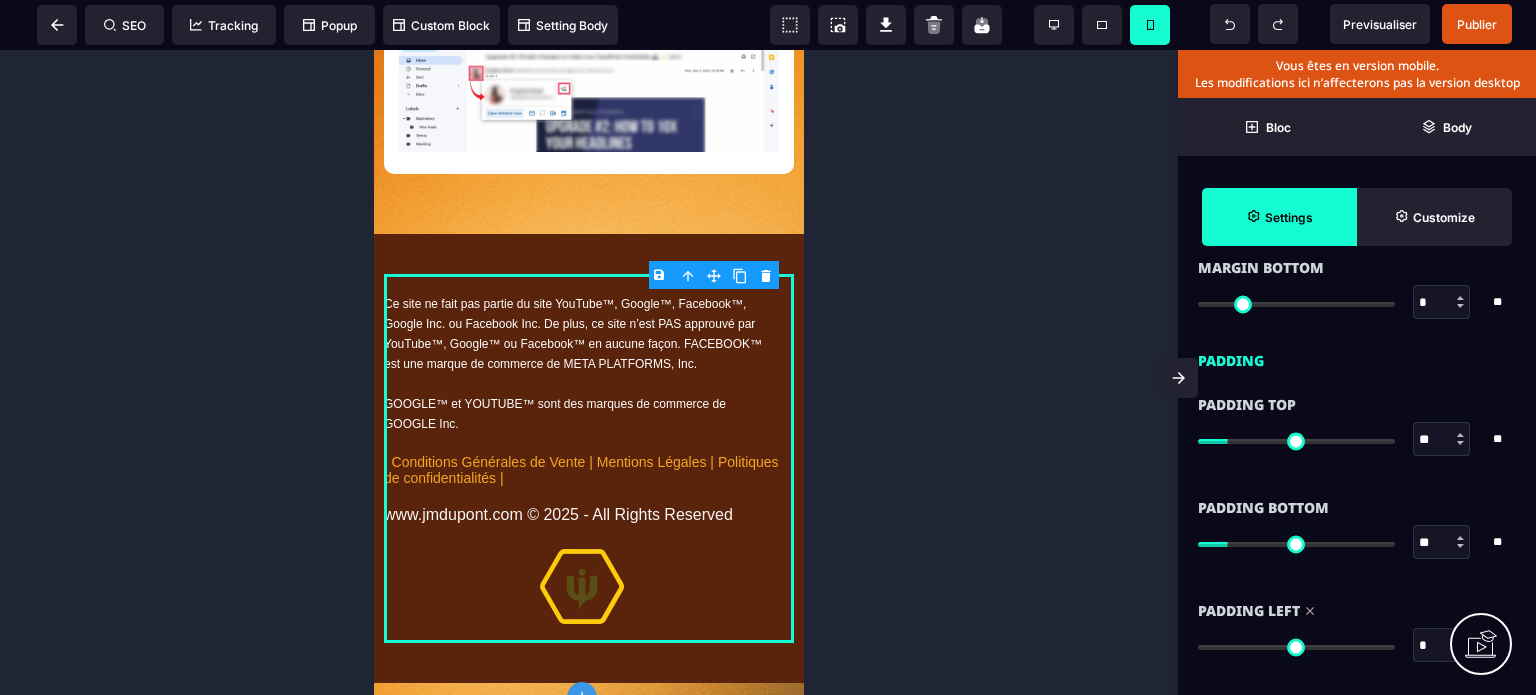 drag, startPoint x: 1232, startPoint y: 645, endPoint x: 1180, endPoint y: 649, distance: 52.153618 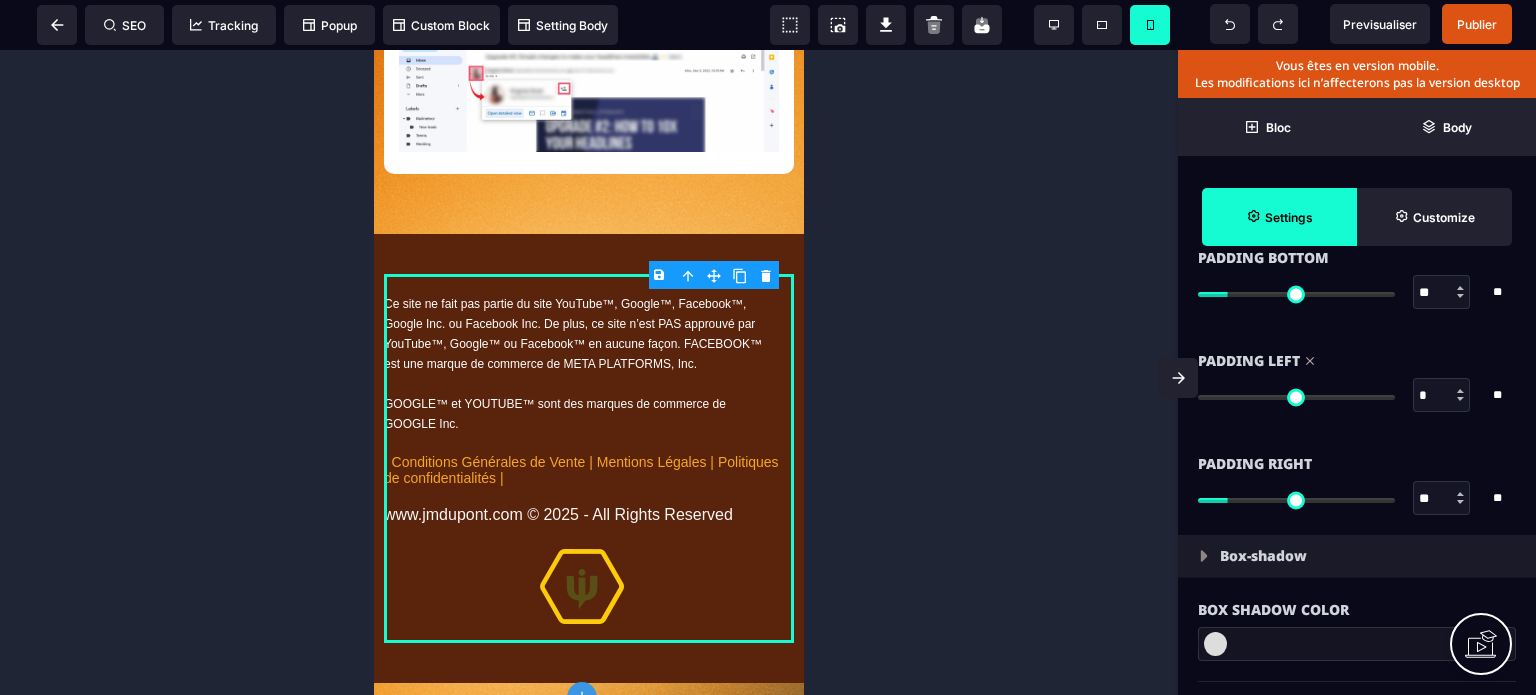 scroll, scrollTop: 1920, scrollLeft: 0, axis: vertical 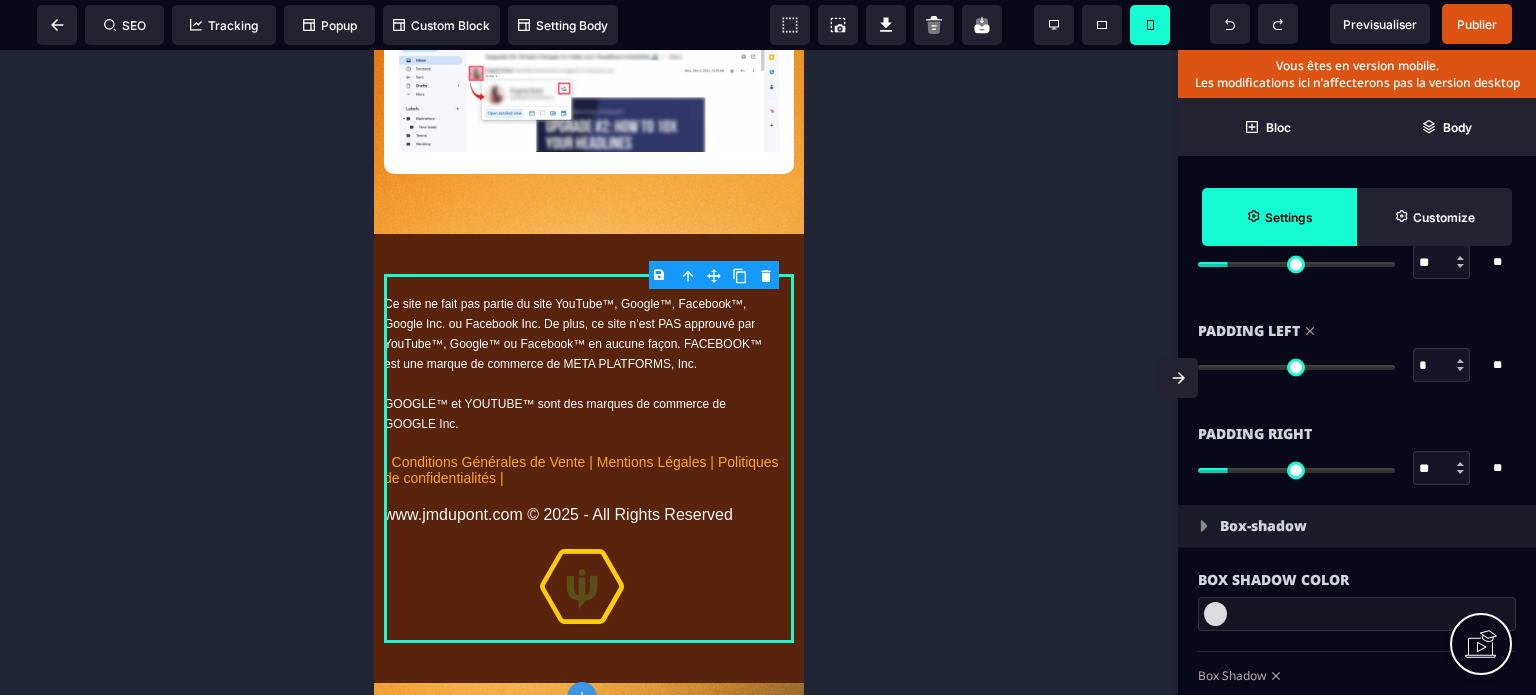 type on "**" 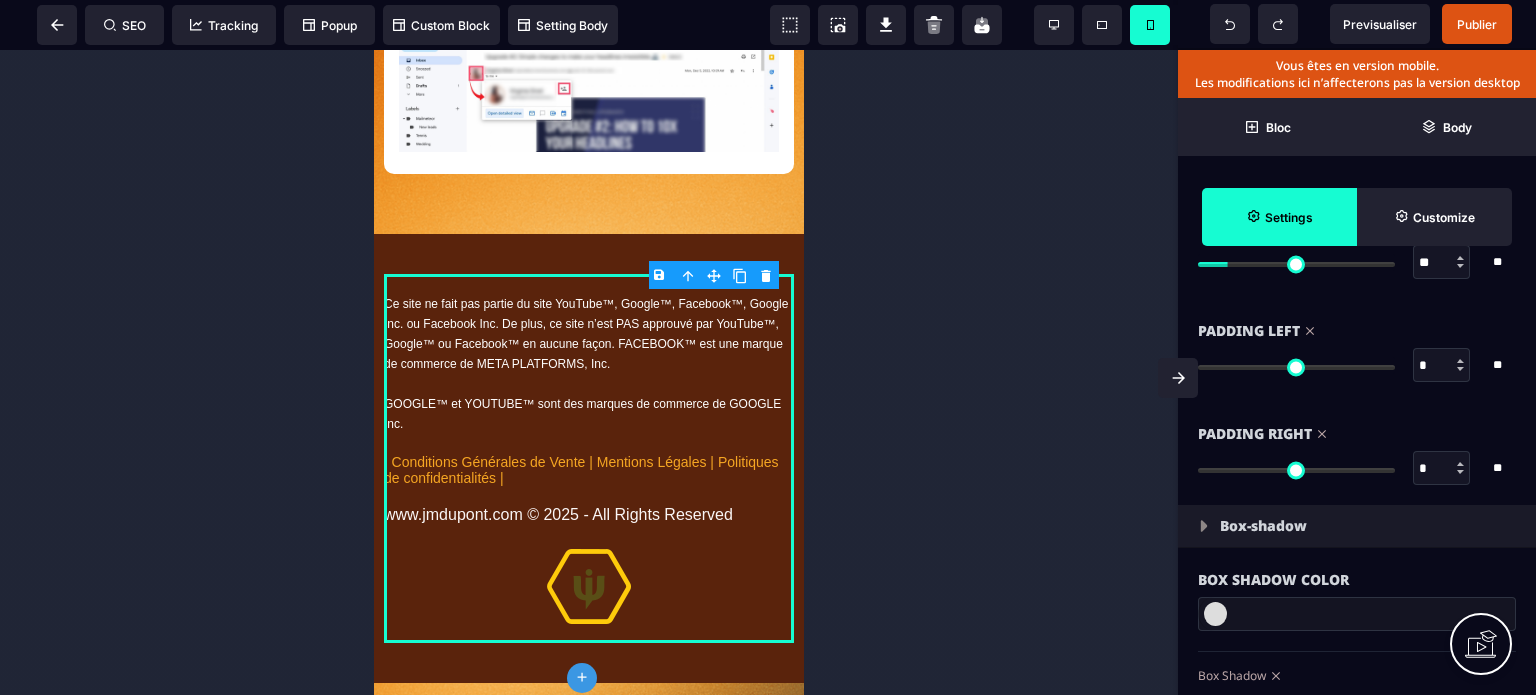 drag, startPoint x: 1233, startPoint y: 467, endPoint x: 1048, endPoint y: 507, distance: 189.27493 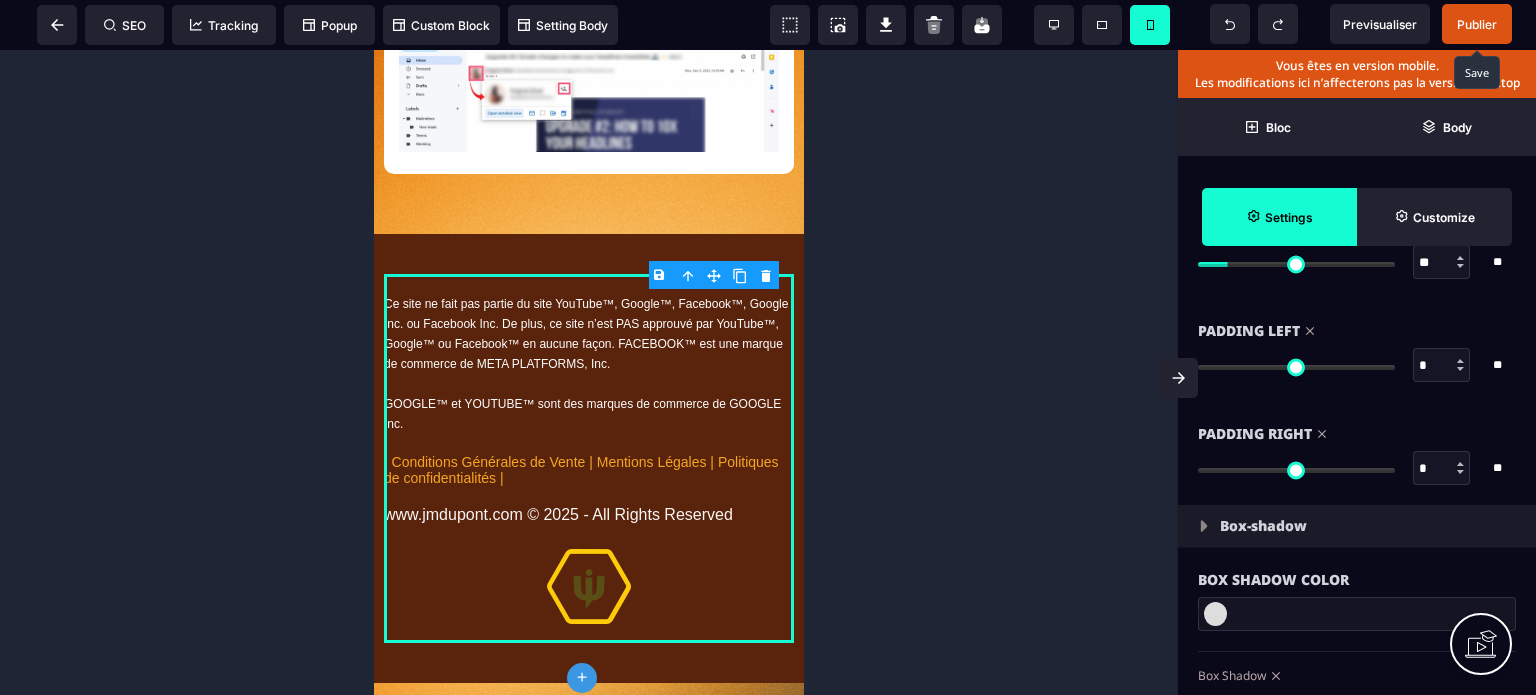click on "Publier" at bounding box center (1477, 24) 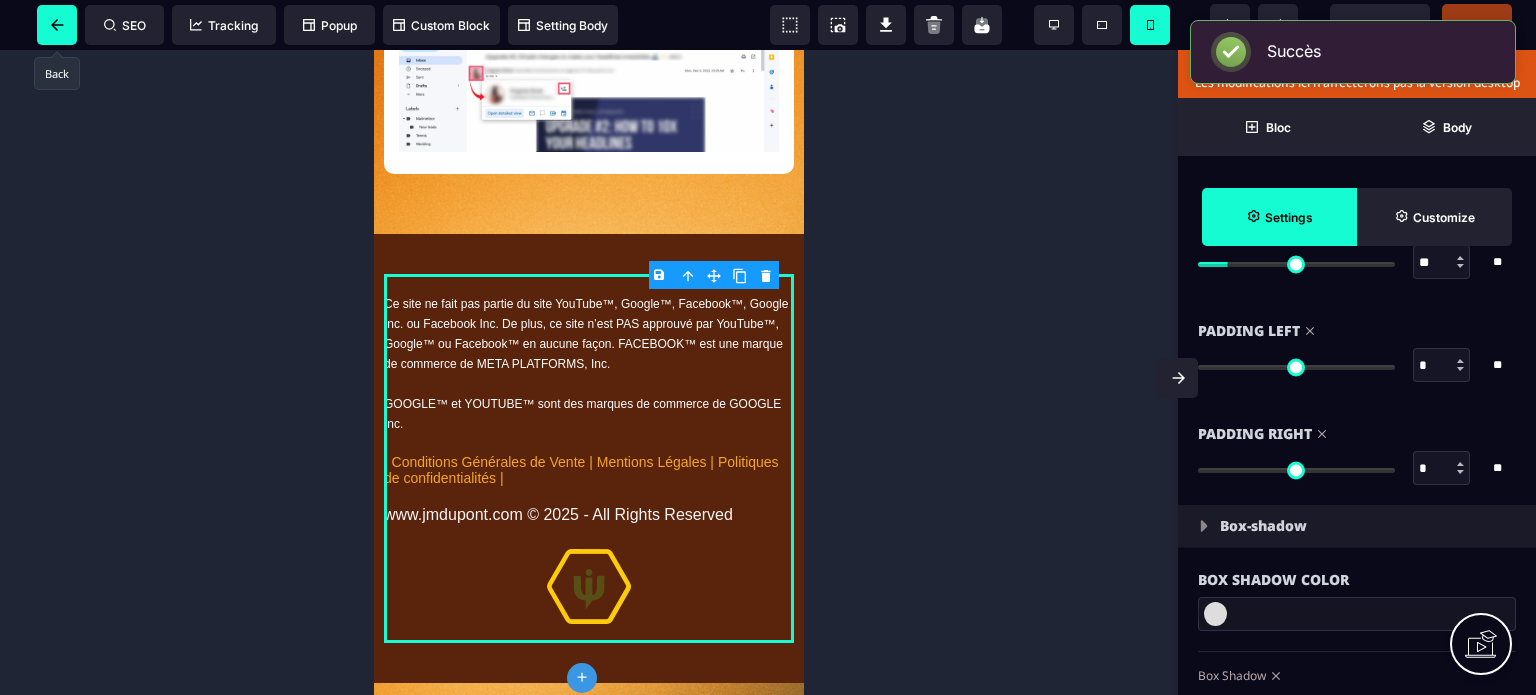 click 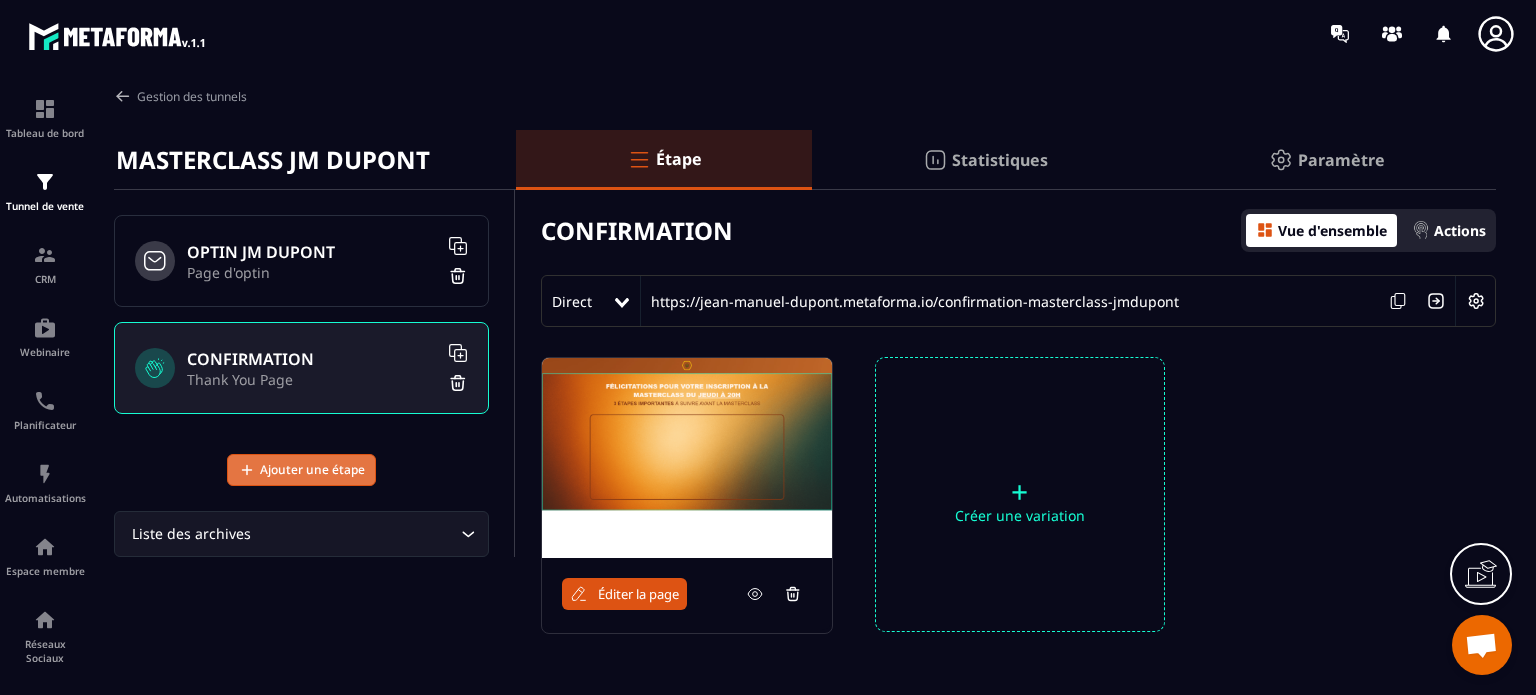click on "Ajouter une étape" 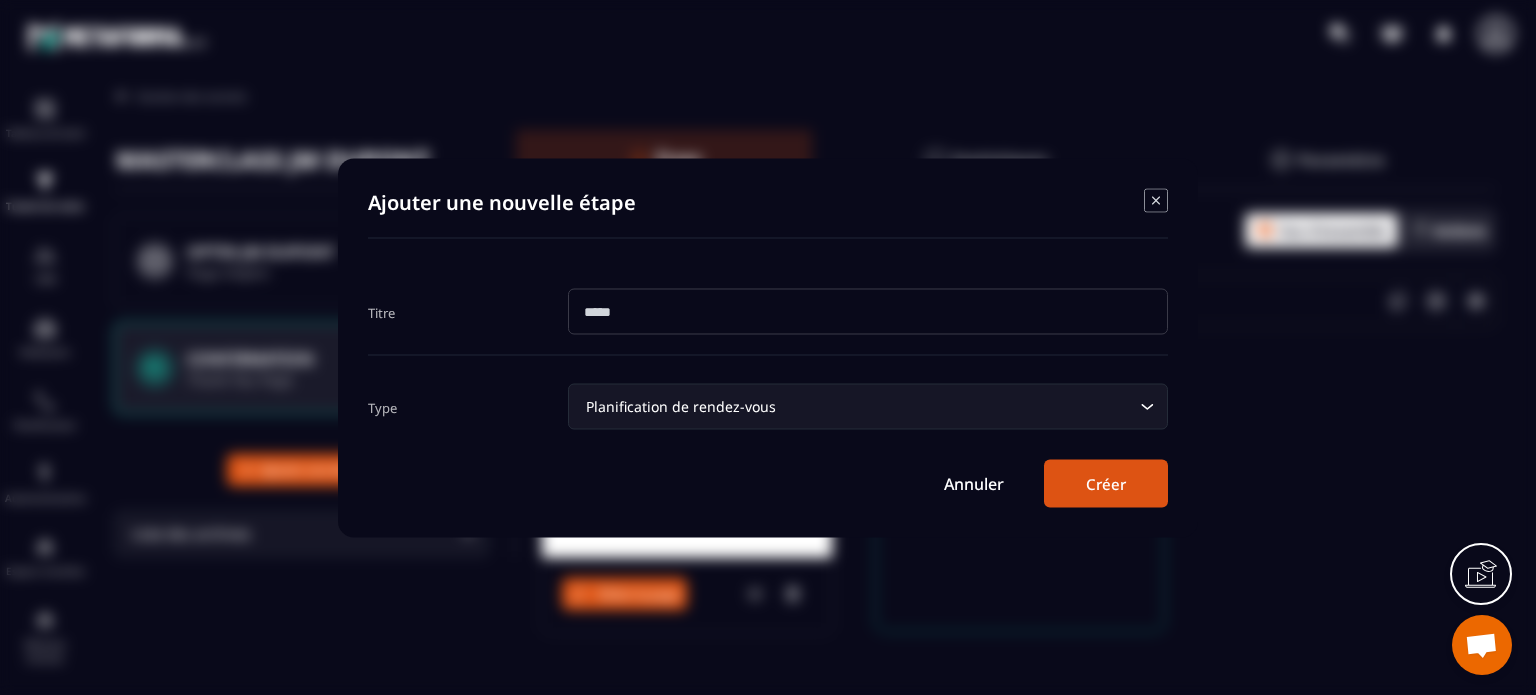 click at bounding box center (868, 311) 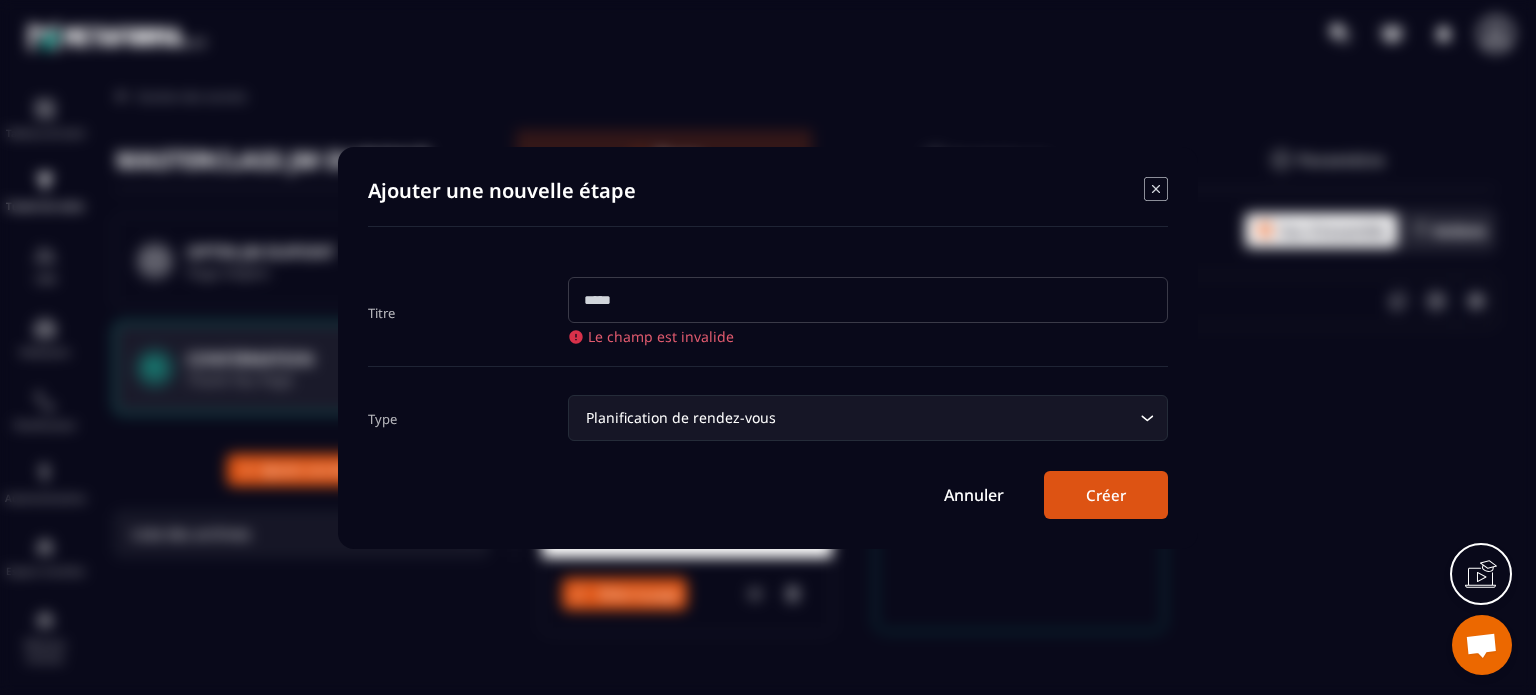 paste on "*******" 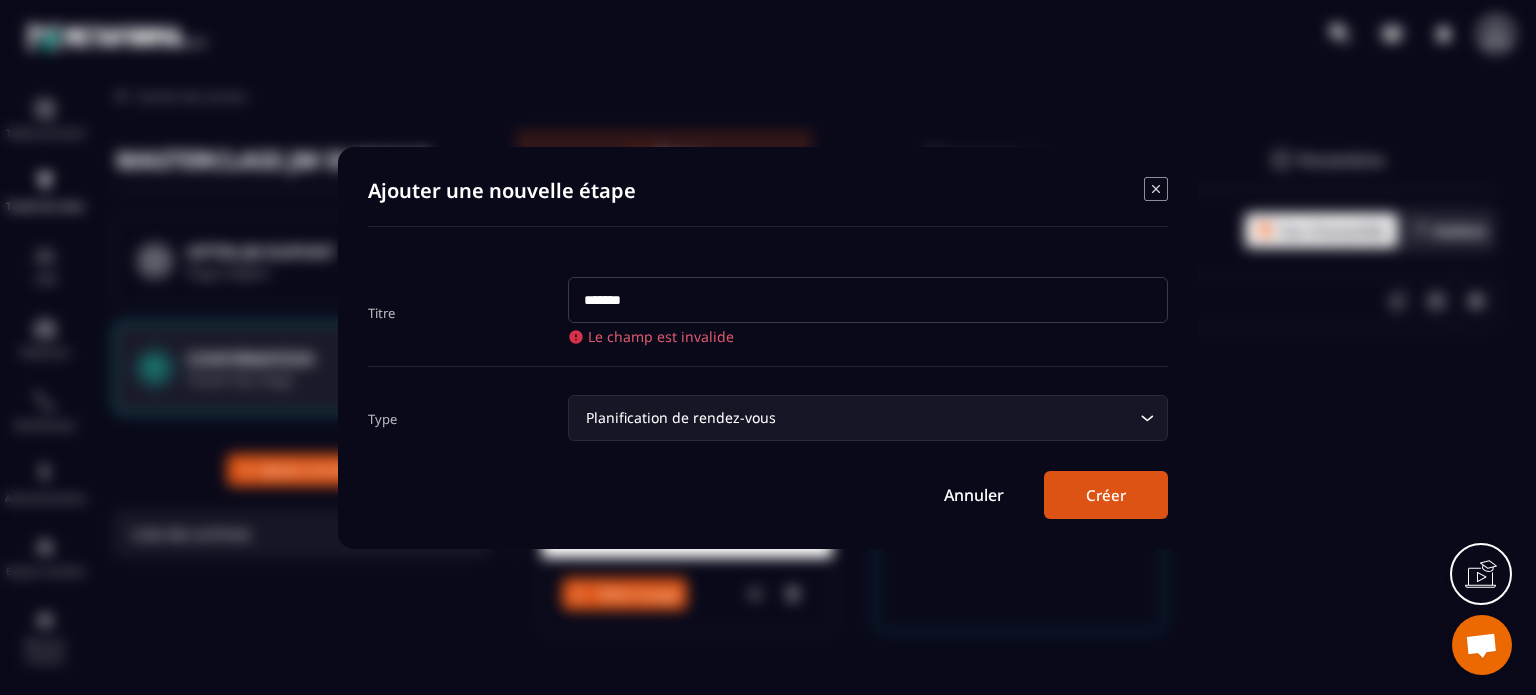 type on "*******" 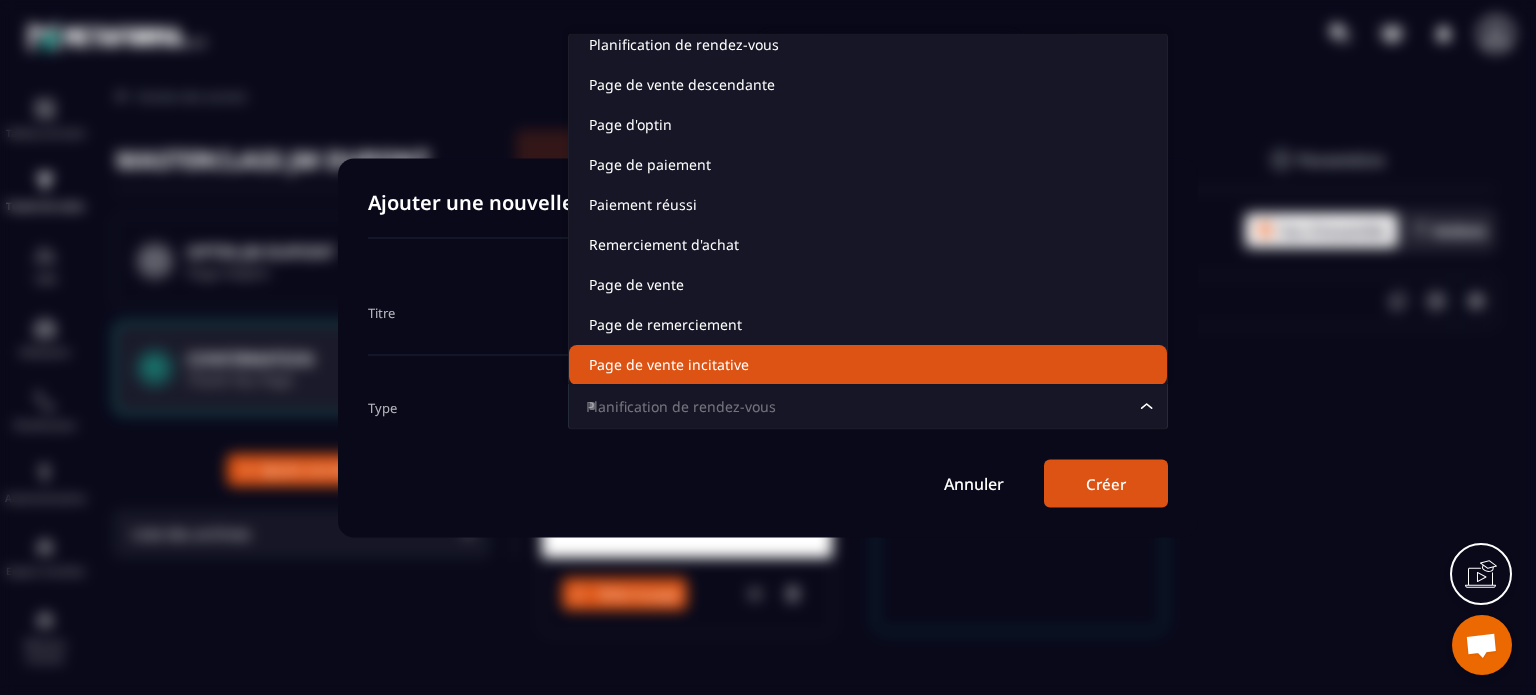 scroll, scrollTop: 0, scrollLeft: 0, axis: both 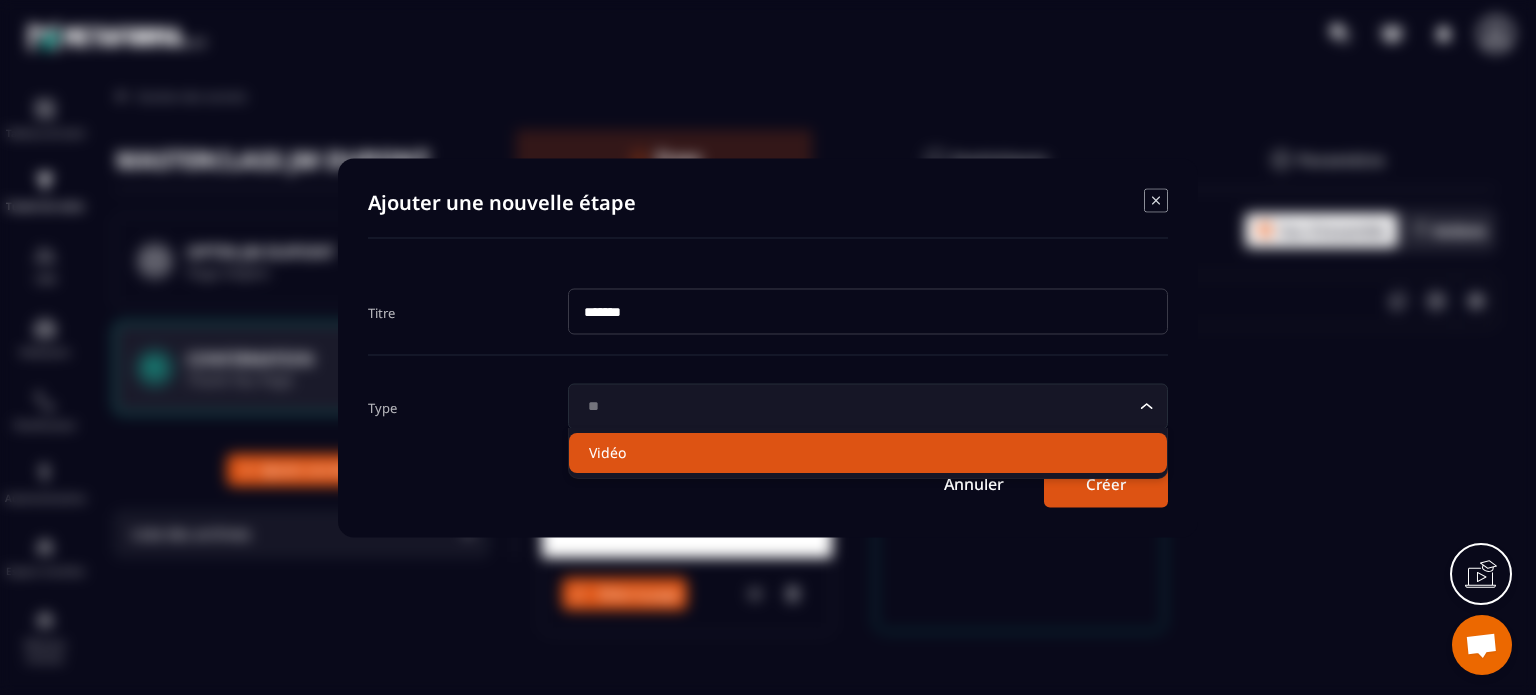 type on "**" 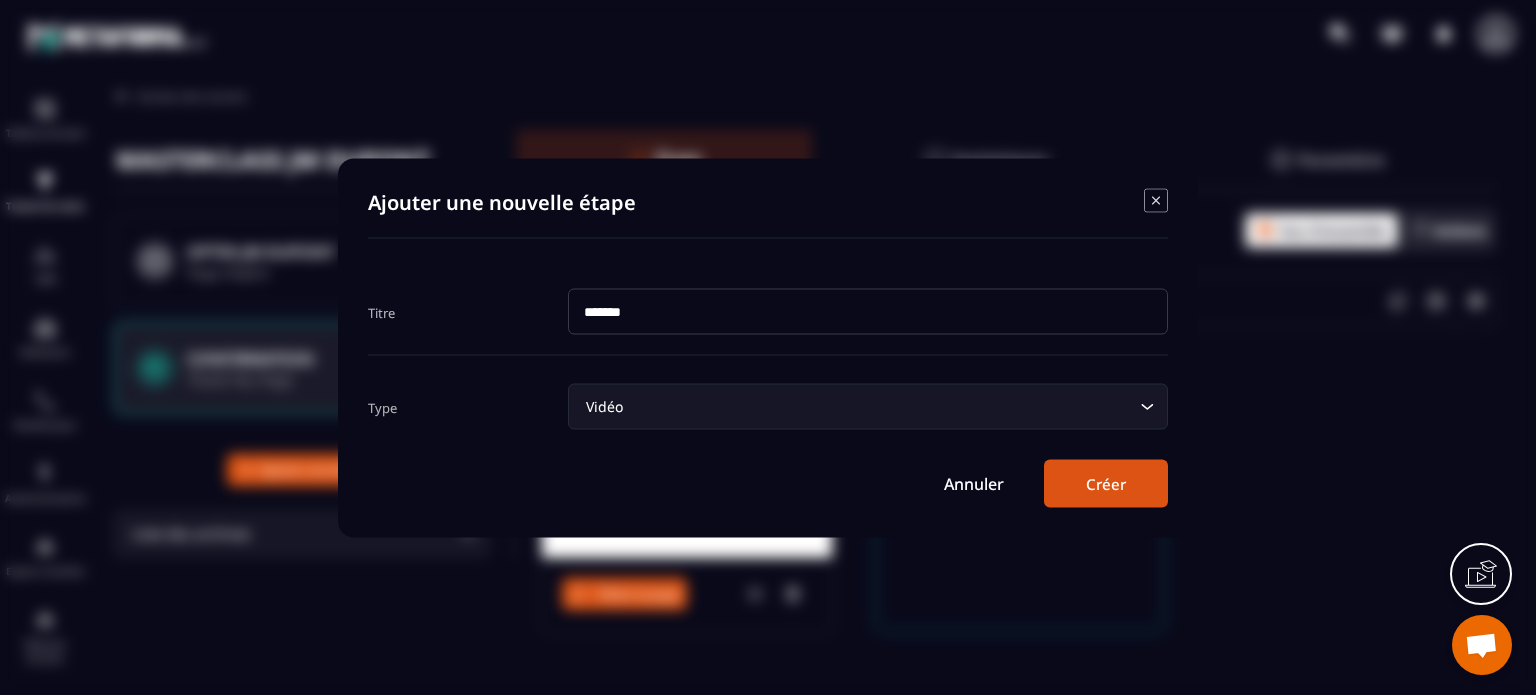 click on "Créer" at bounding box center [1106, 483] 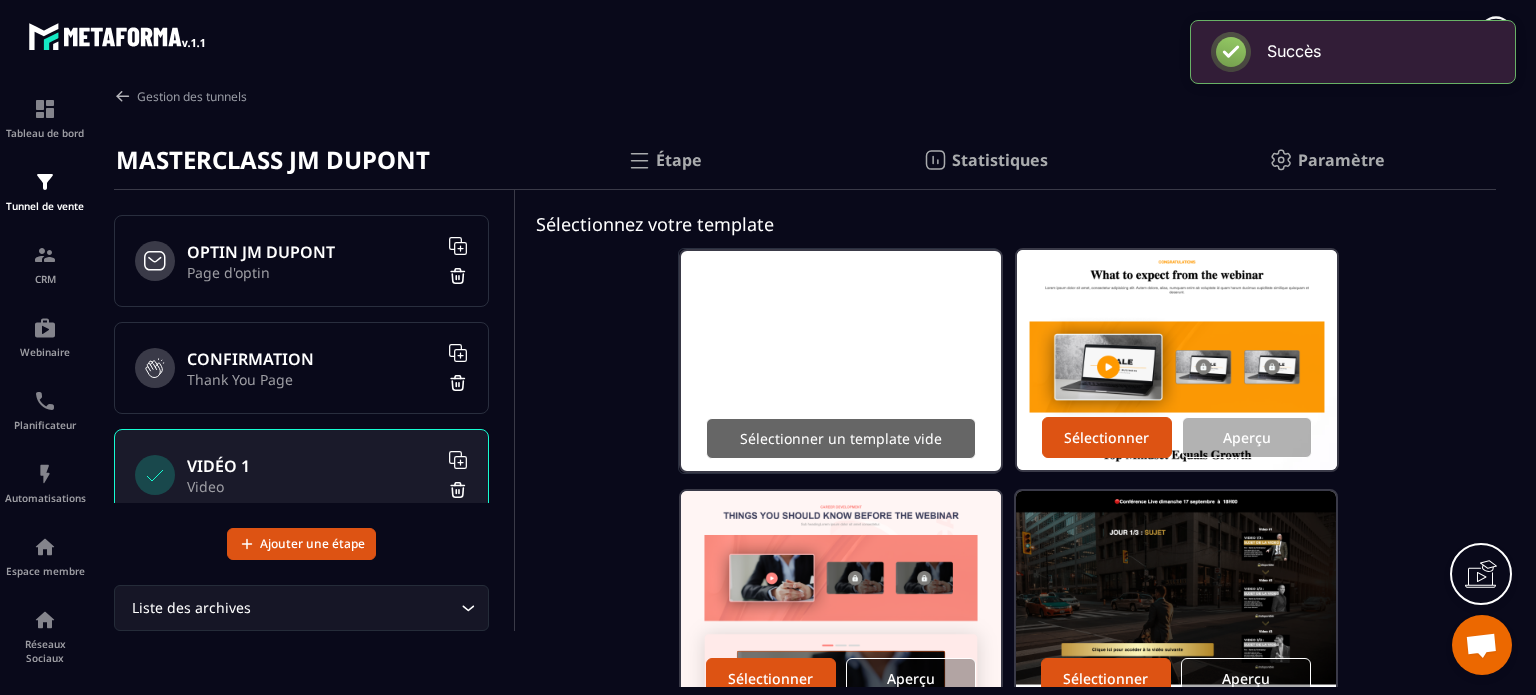 click on "Sélectionner un template vide" at bounding box center (841, 438) 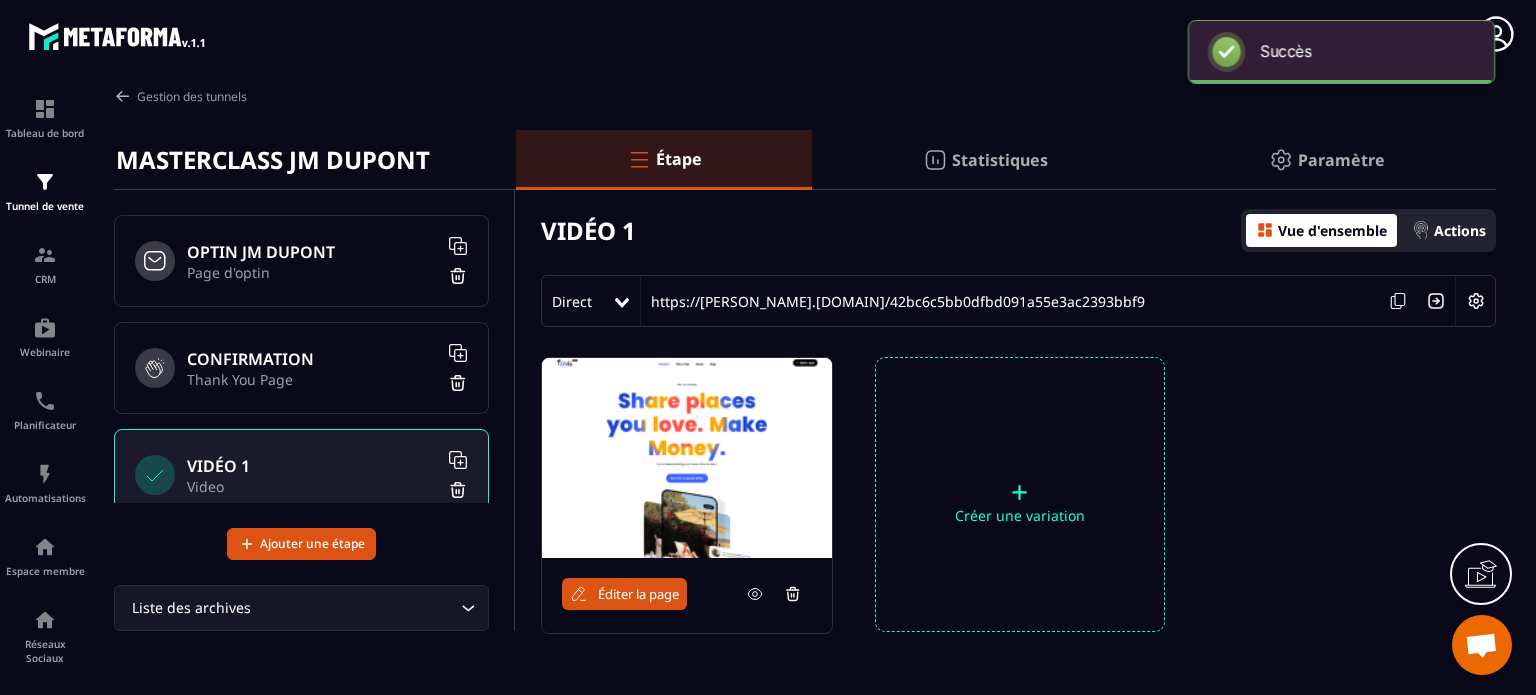 click at bounding box center [1476, 301] 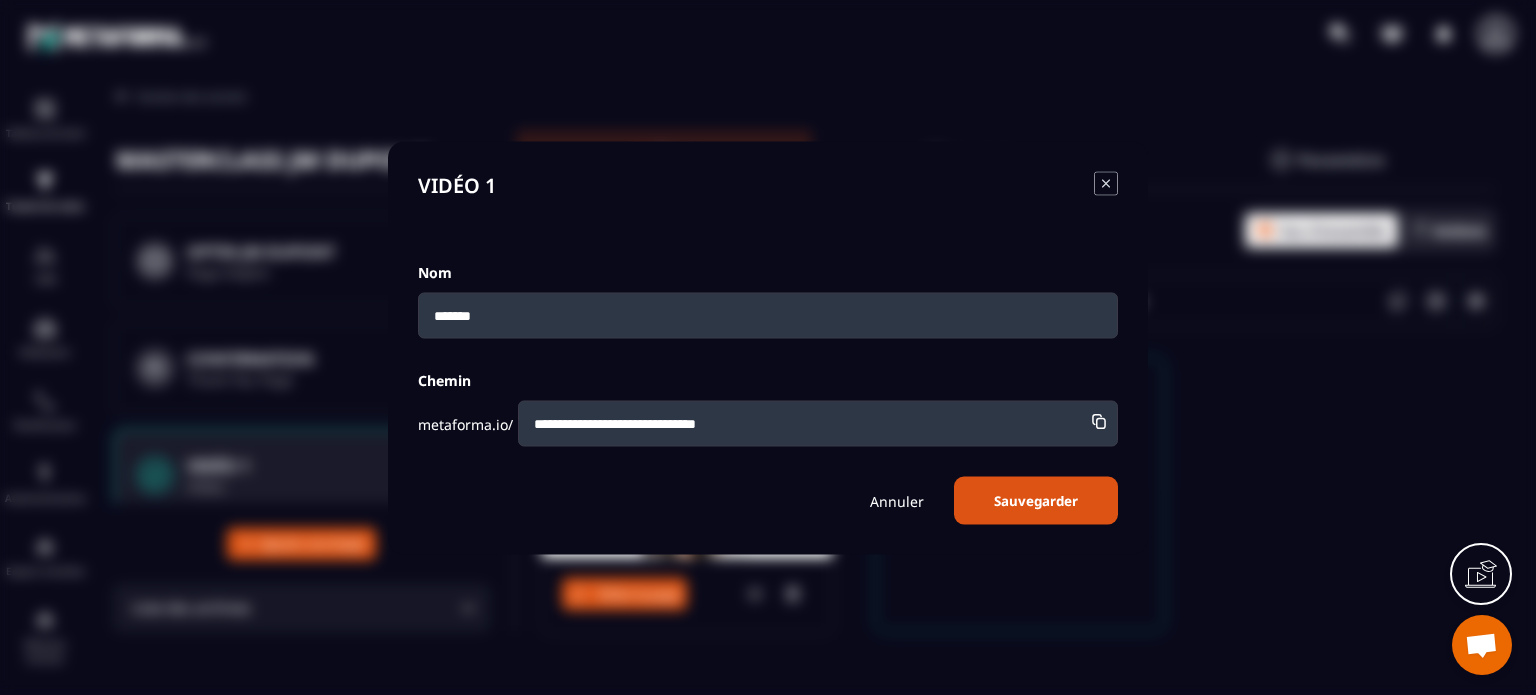 click on "**********" at bounding box center (818, 423) 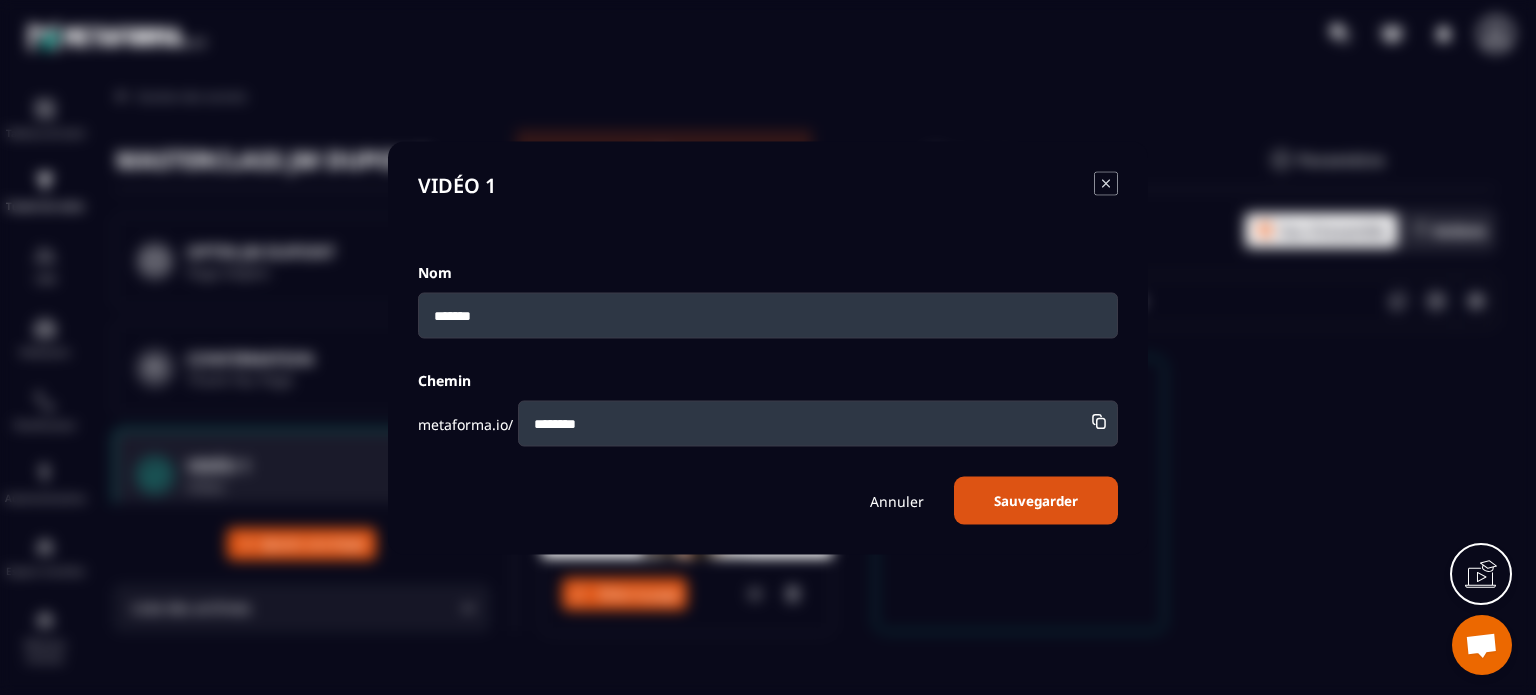 type on "********" 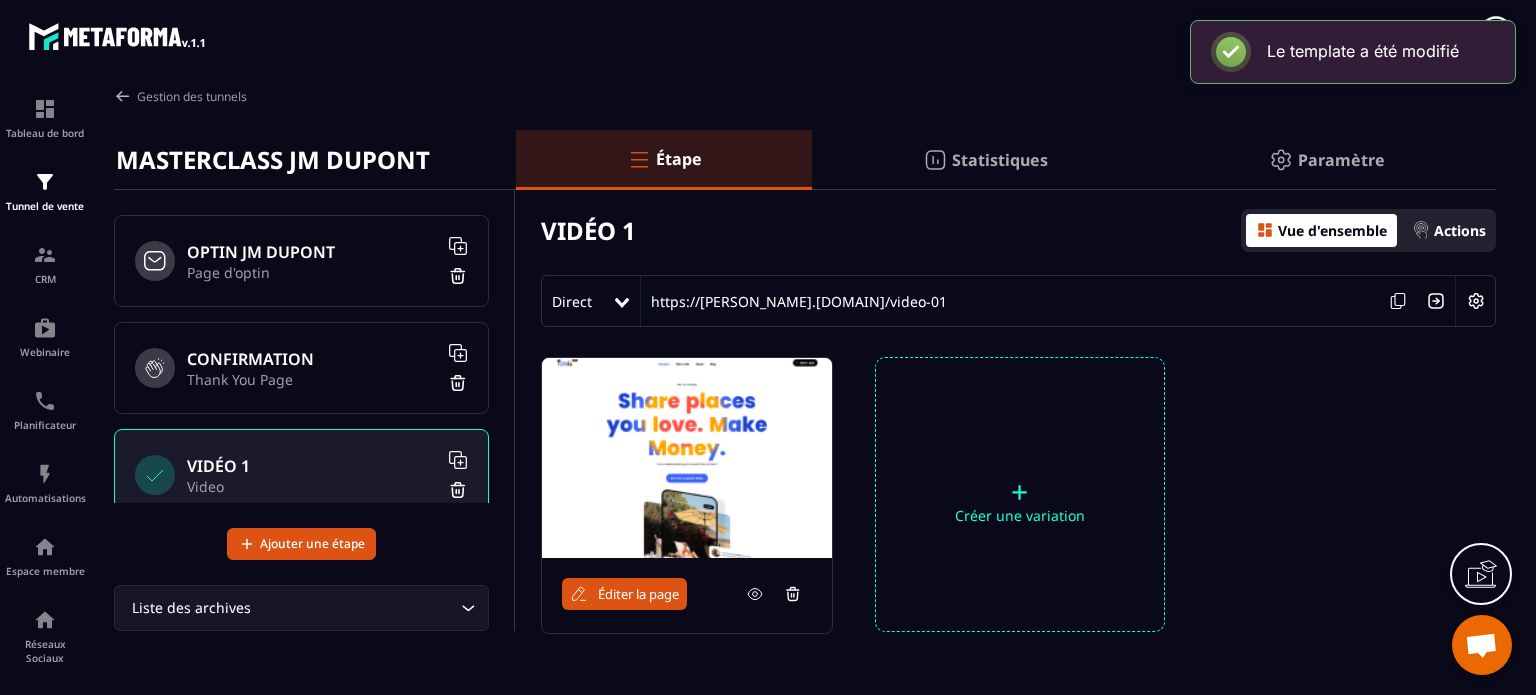 click on "Éditer la page" at bounding box center [638, 594] 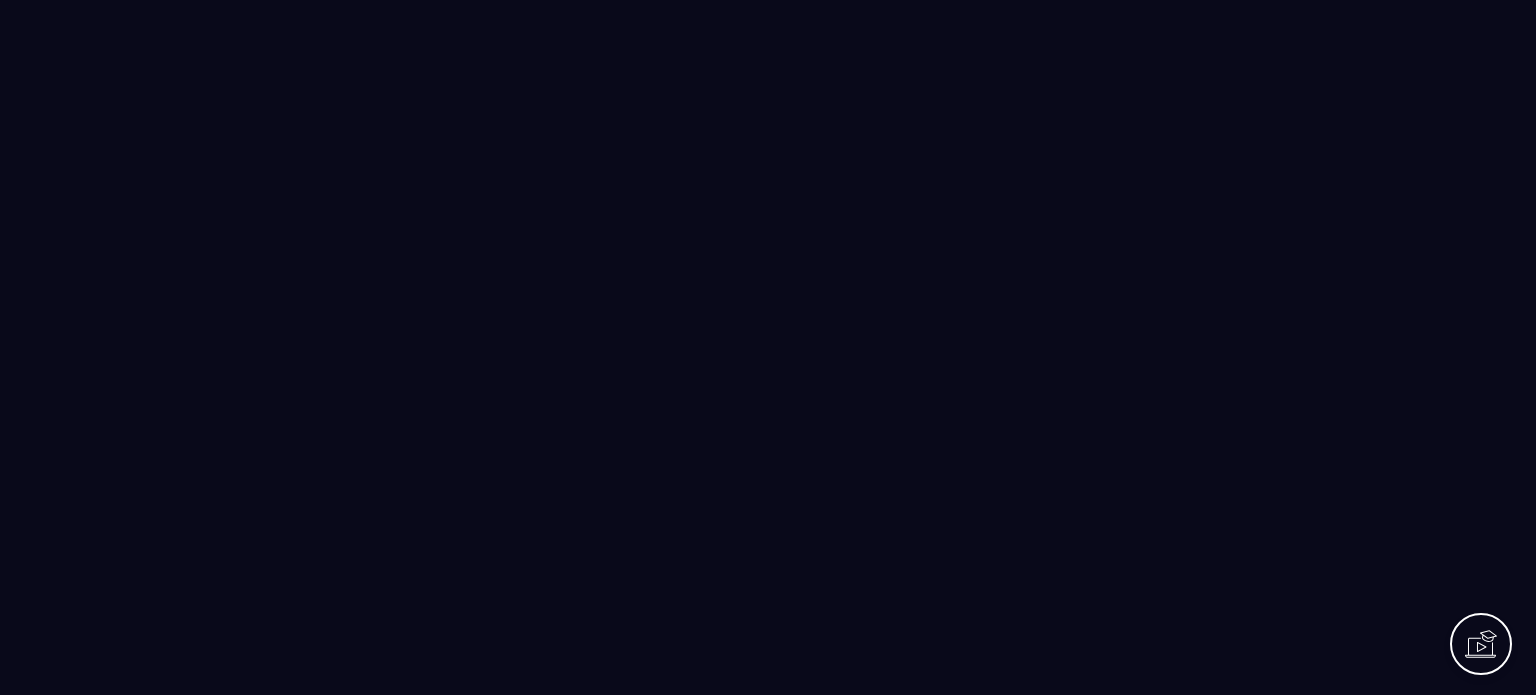 scroll, scrollTop: 0, scrollLeft: 0, axis: both 